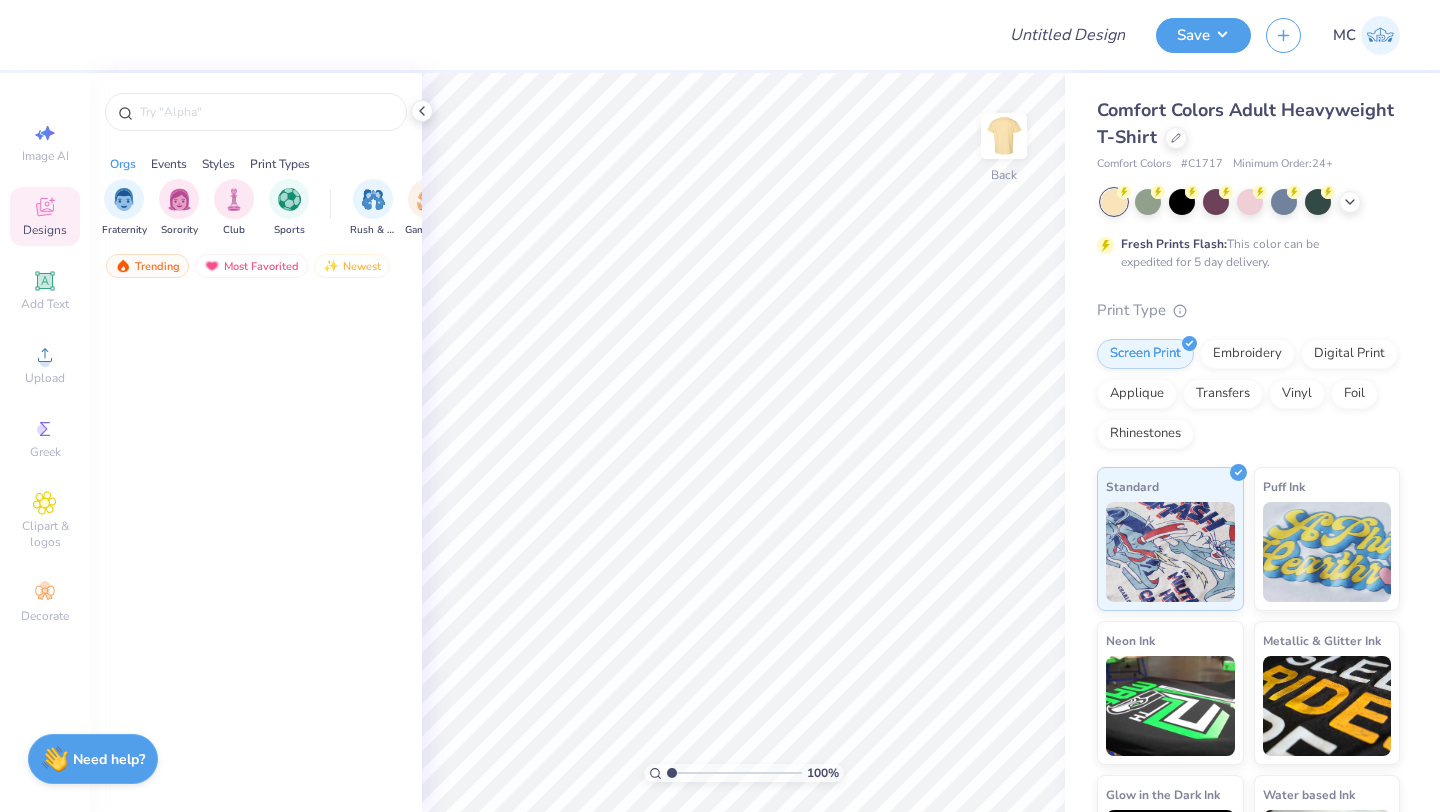 scroll, scrollTop: 0, scrollLeft: 0, axis: both 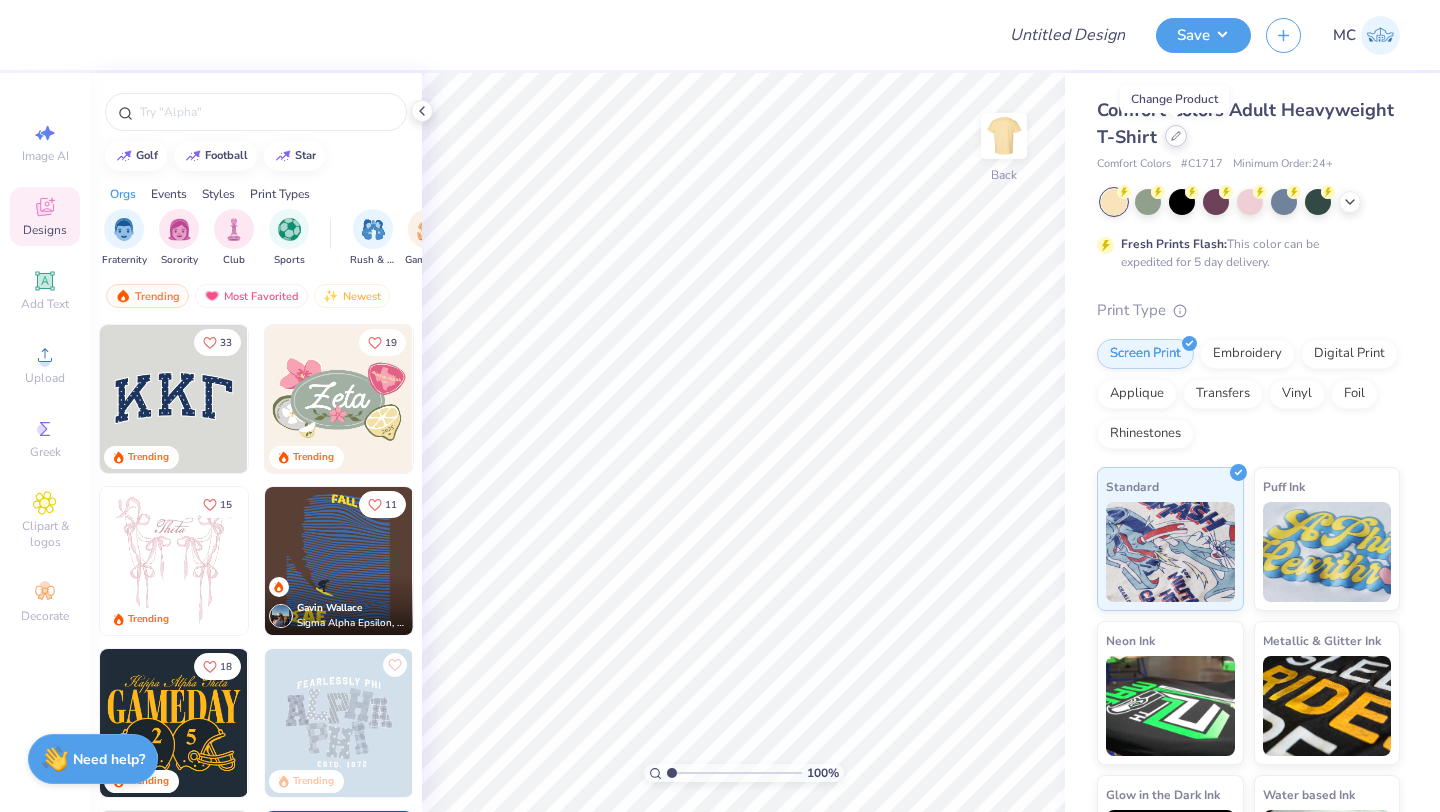 click 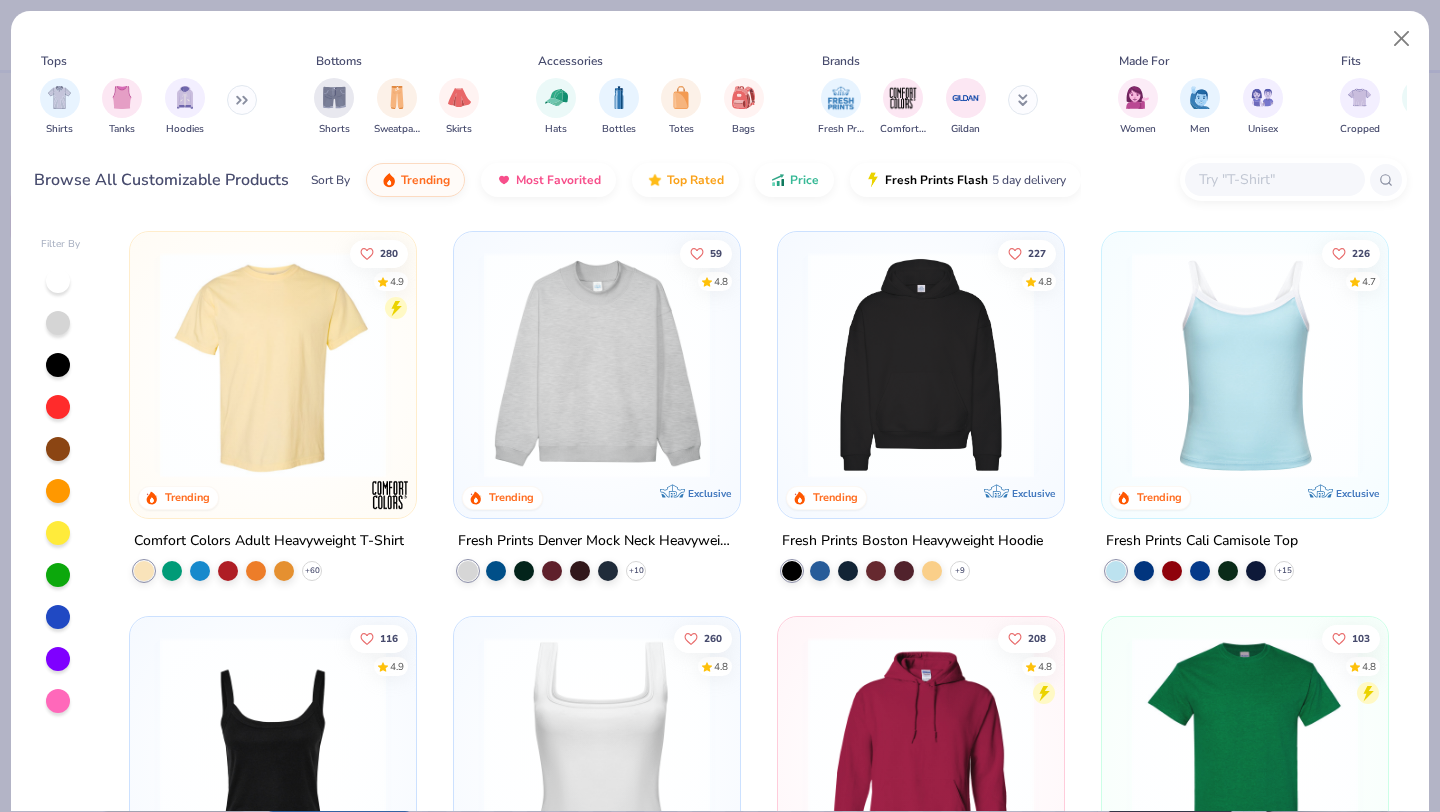 click at bounding box center [1274, 179] 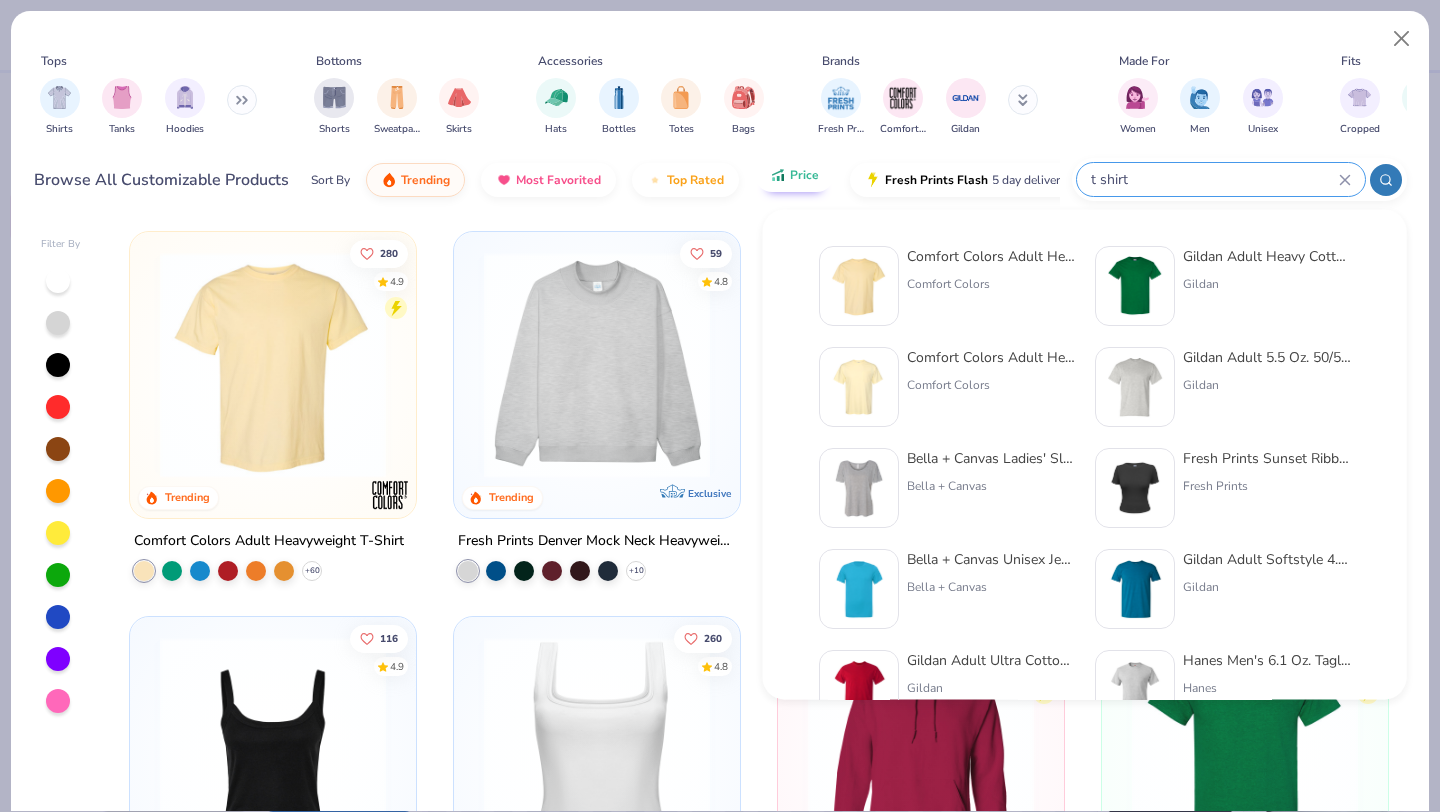 type on "t shirt" 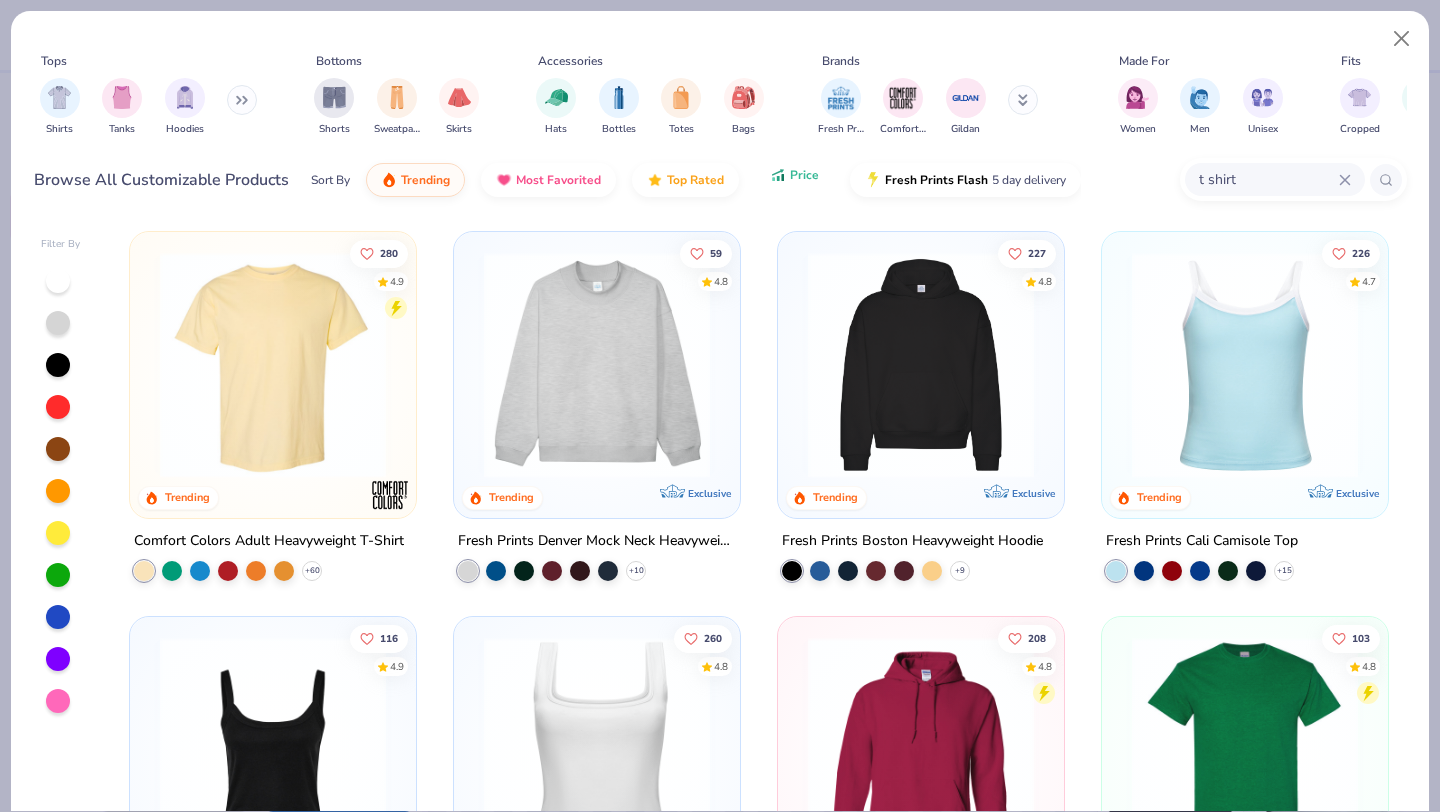 click on "Price" at bounding box center (804, 175) 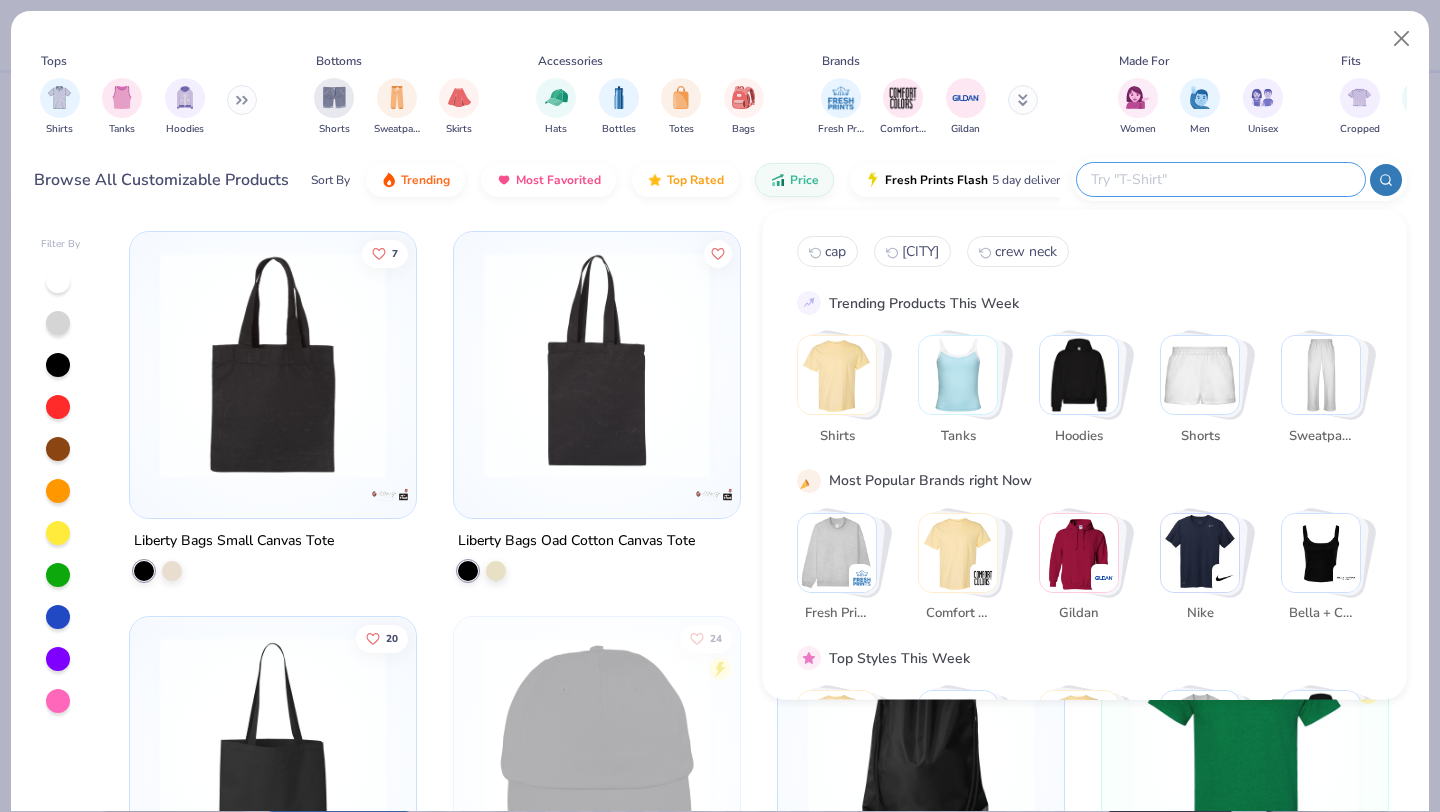 click at bounding box center (1220, 179) 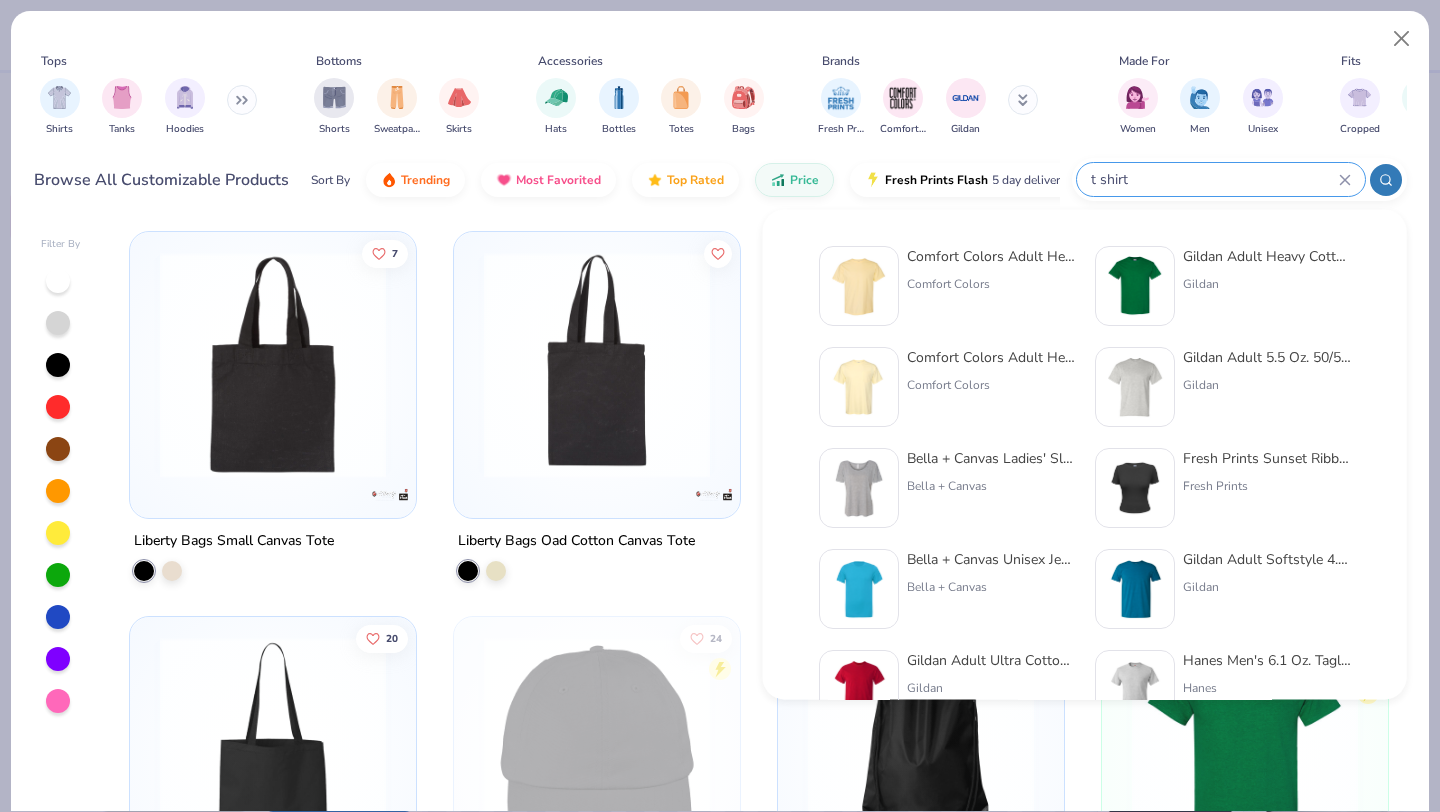 type on "t shirt" 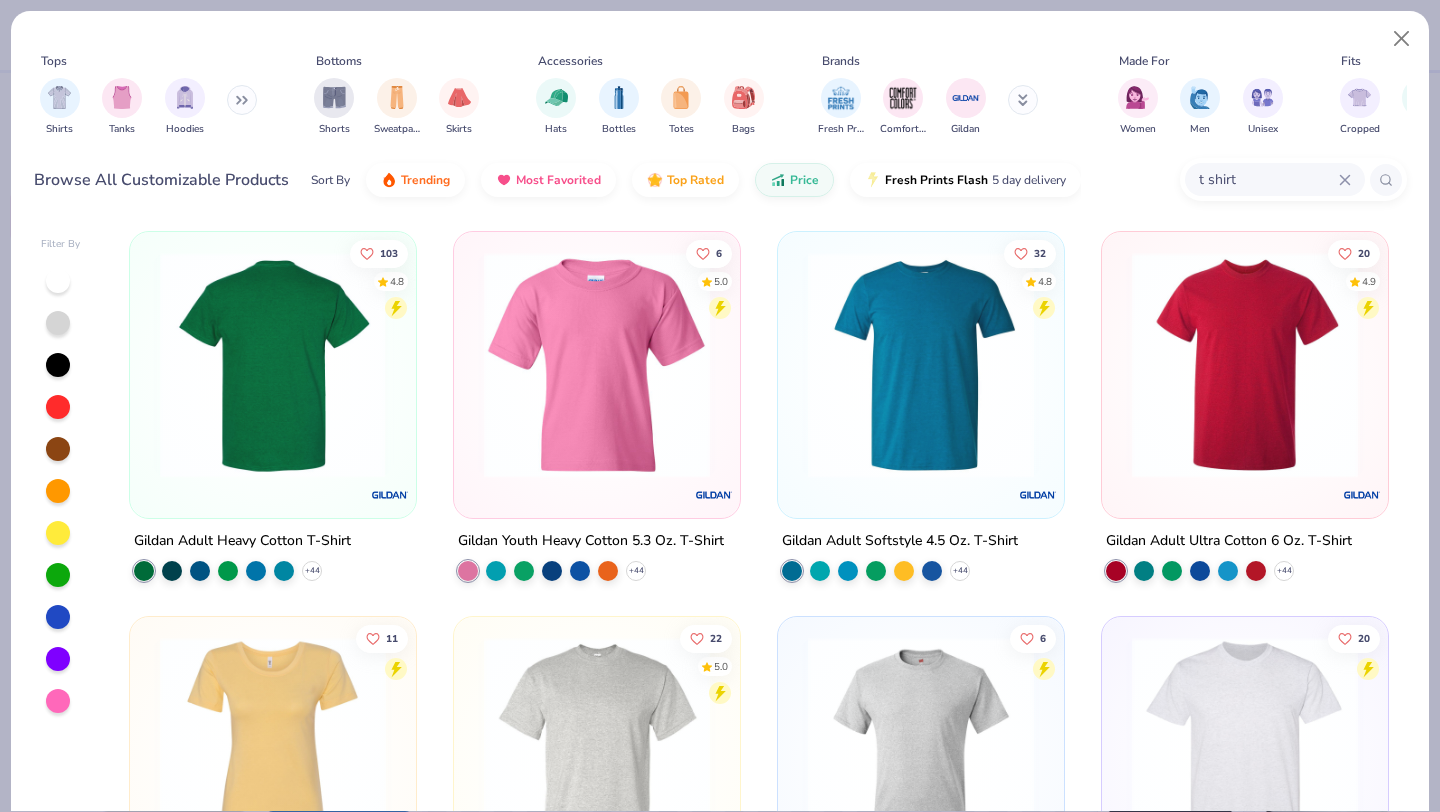 click at bounding box center (273, 365) 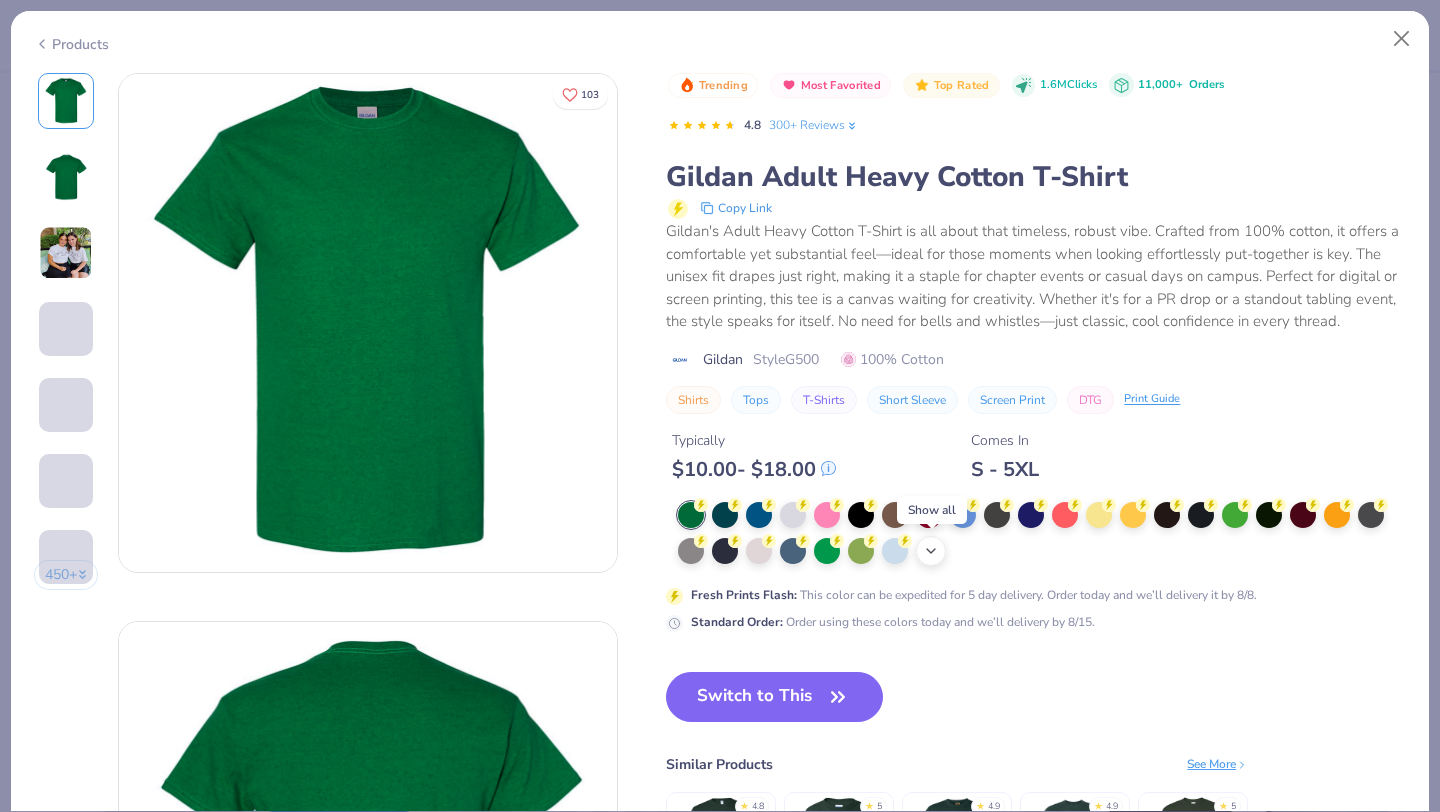 click on "+ 22" at bounding box center (931, 551) 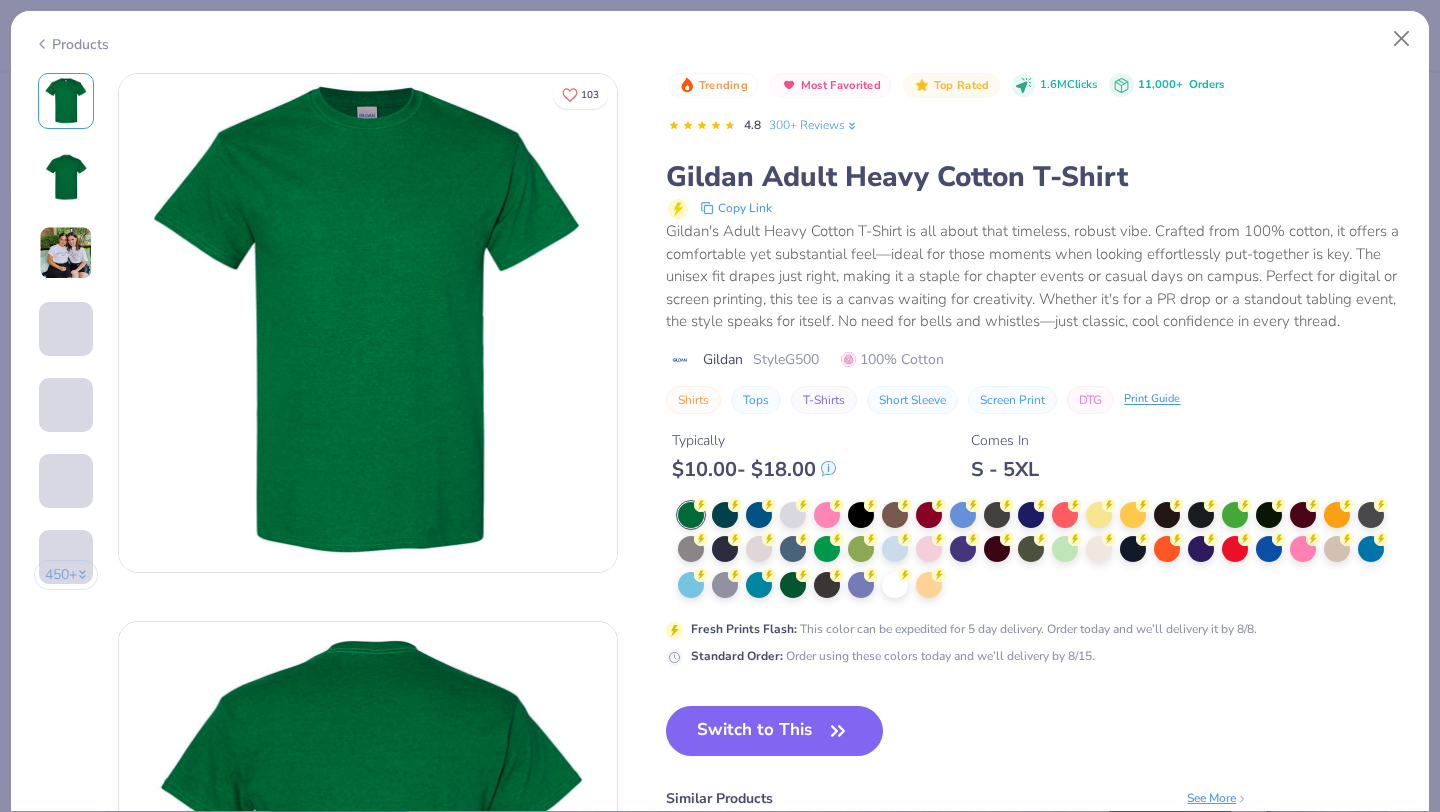 click at bounding box center [1042, 551] 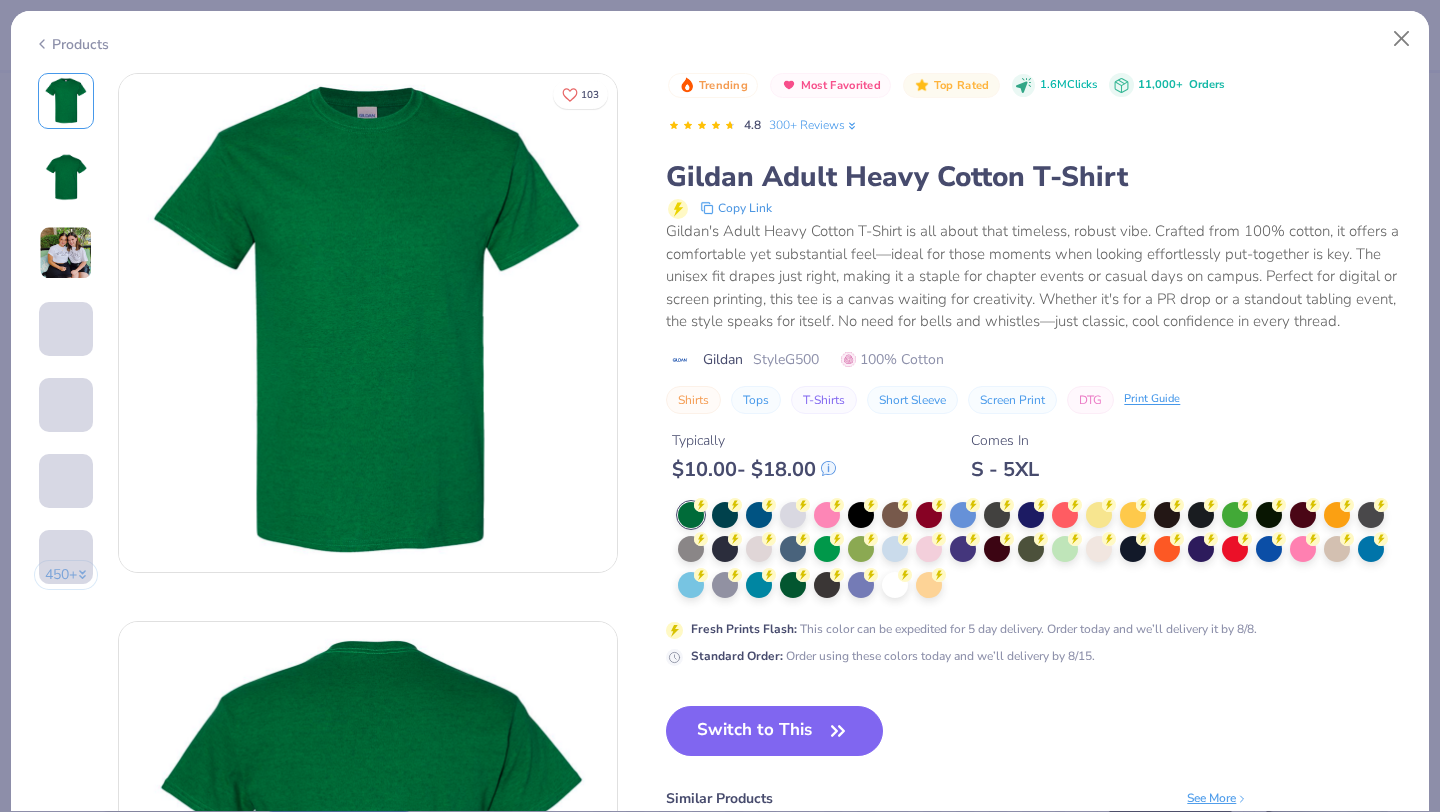 click at bounding box center (1042, 551) 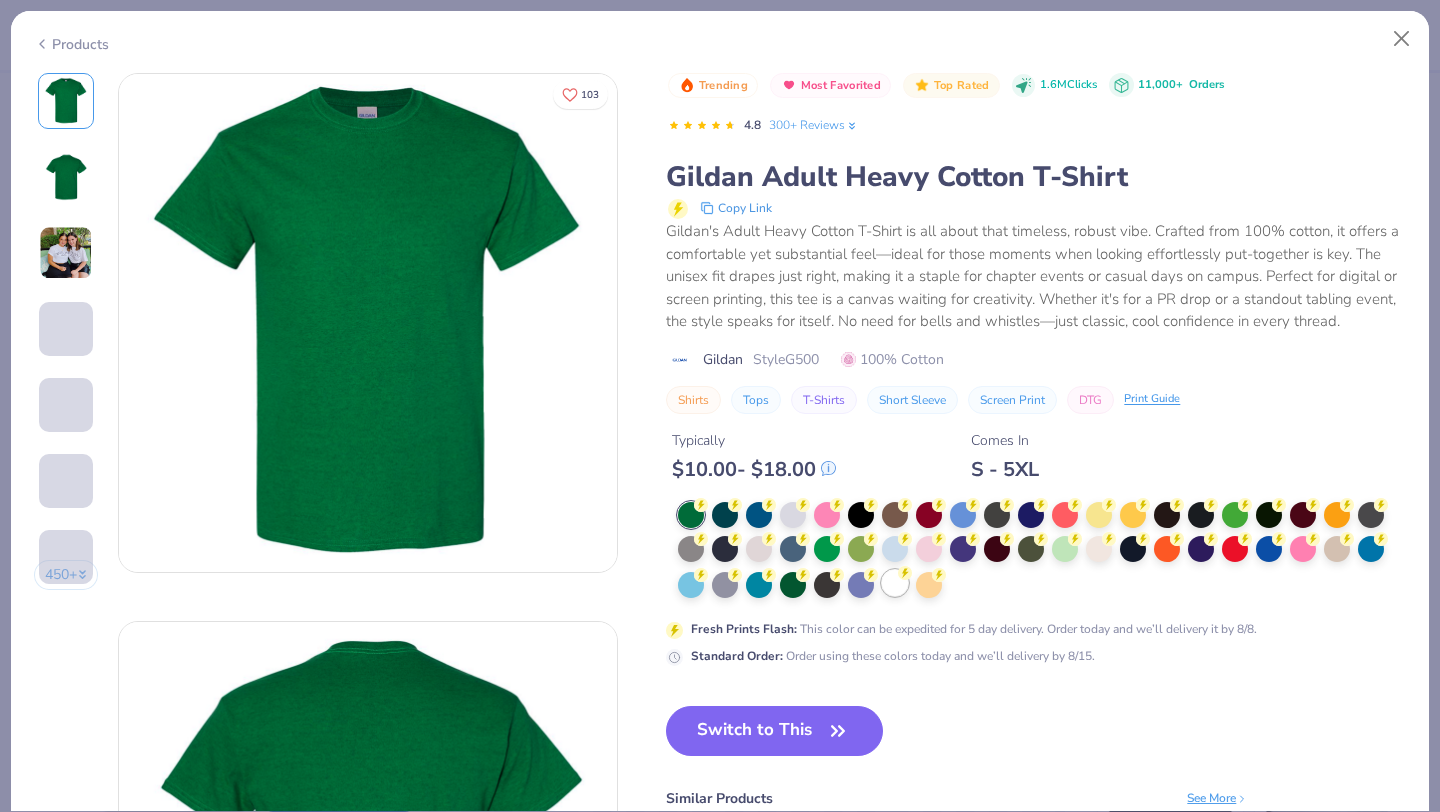 click at bounding box center (895, 583) 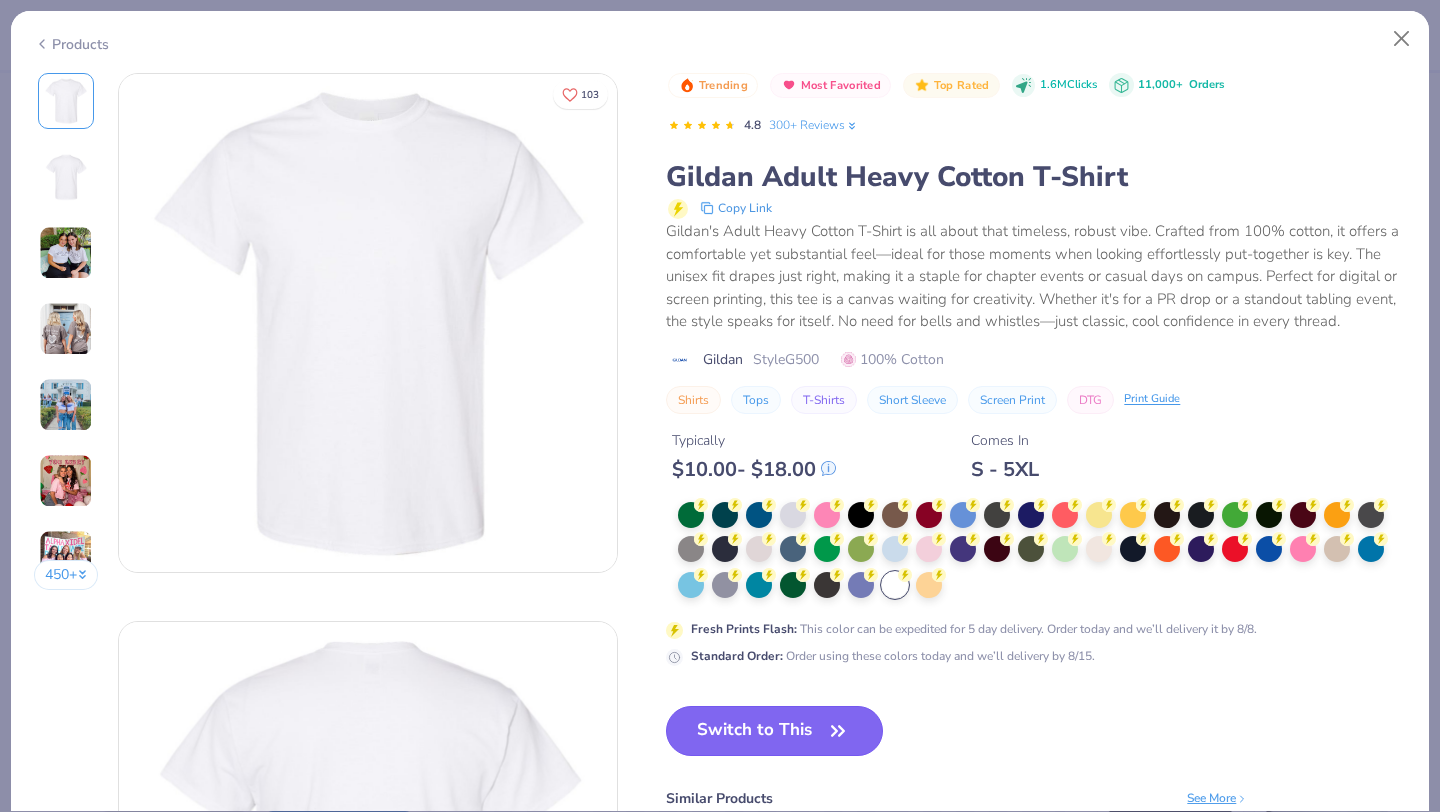 click on "Switch to This" at bounding box center (774, 731) 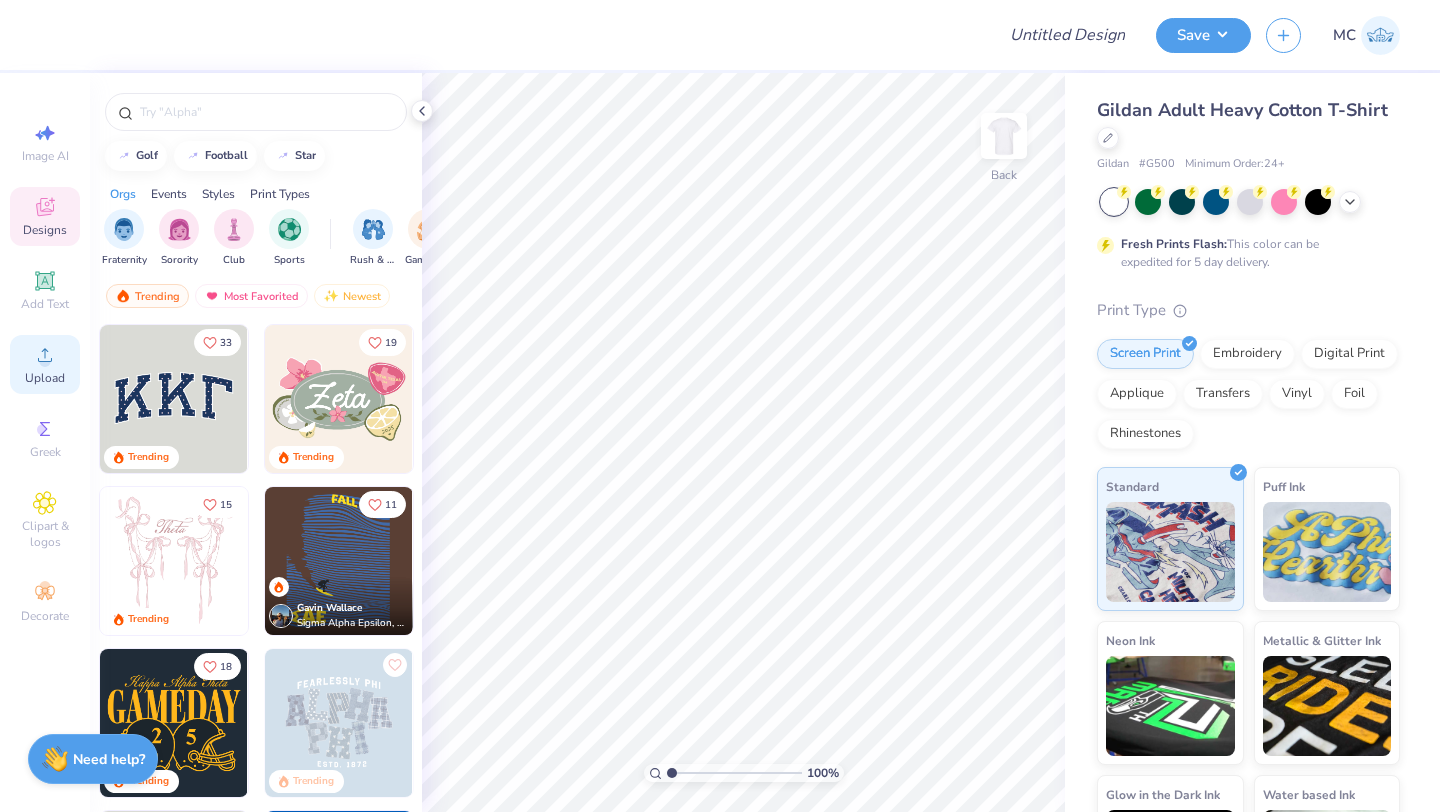 click 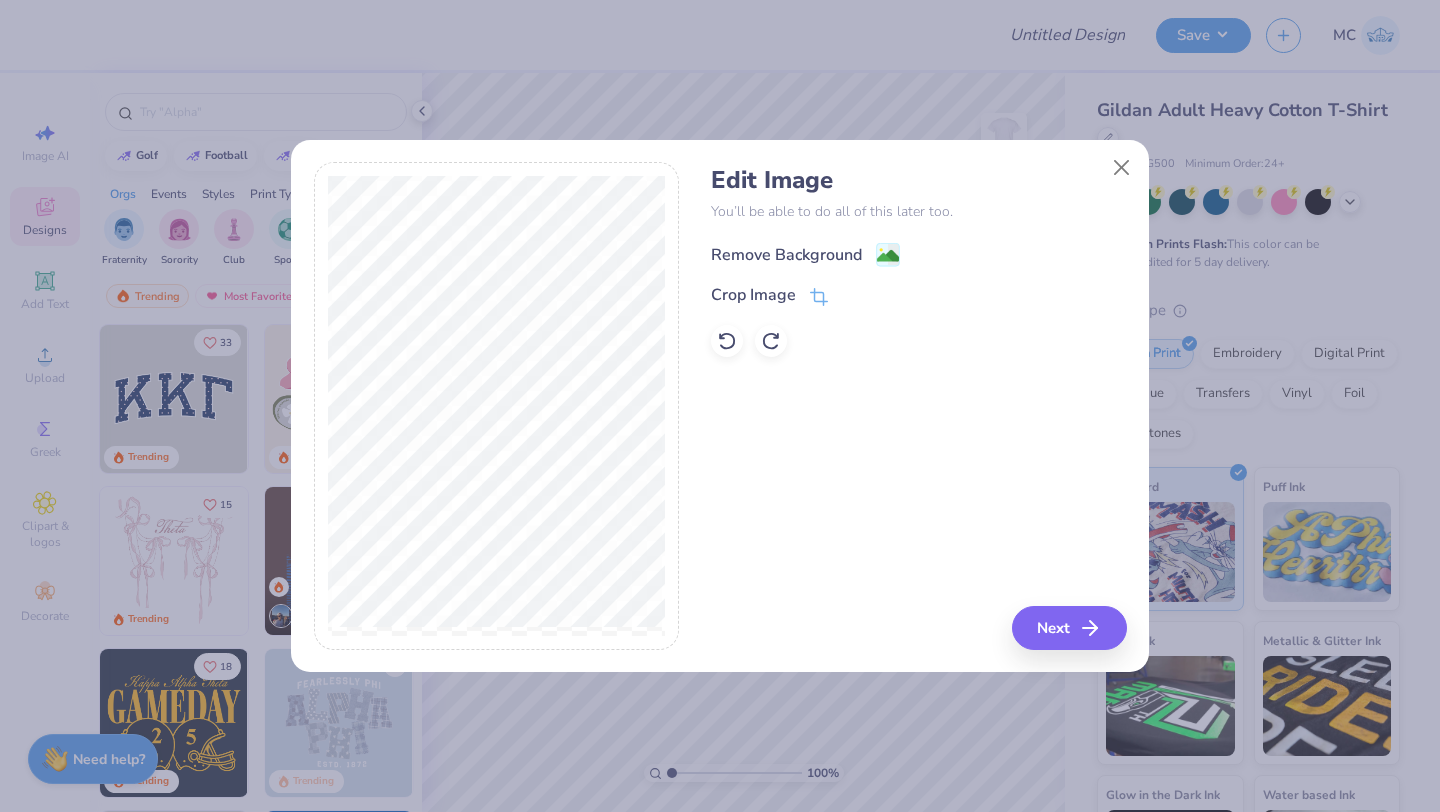click 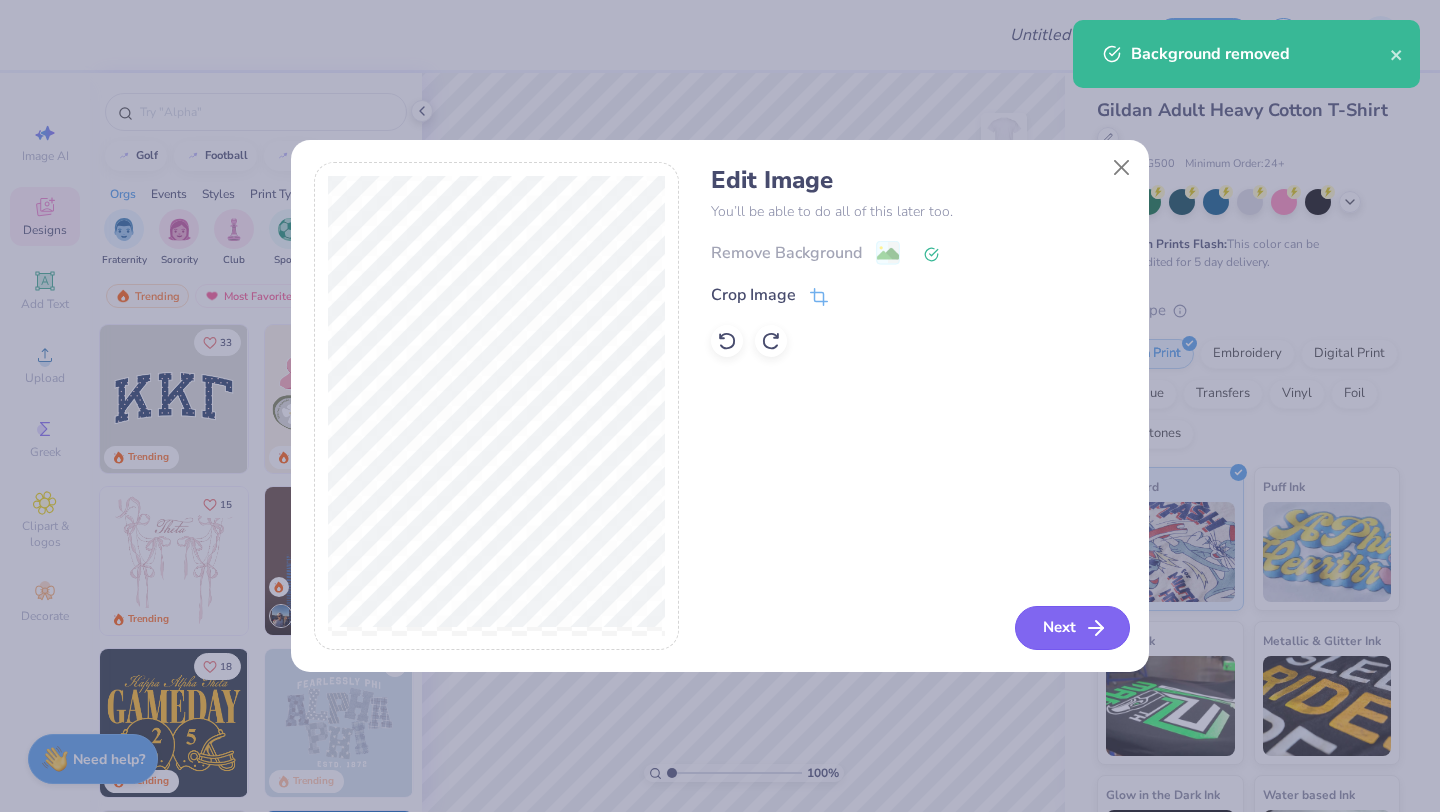 click on "Next" at bounding box center (1072, 628) 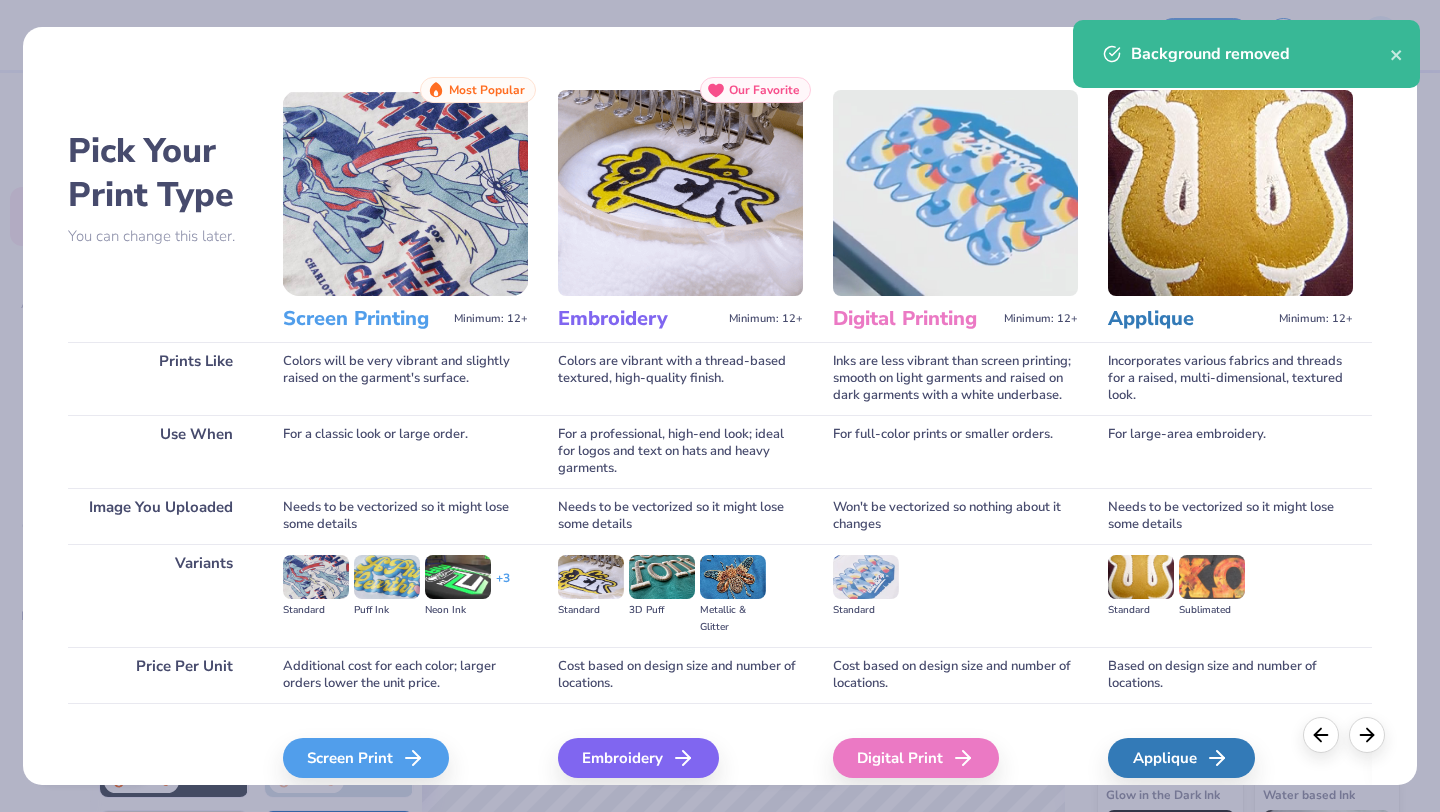 scroll, scrollTop: 85, scrollLeft: 0, axis: vertical 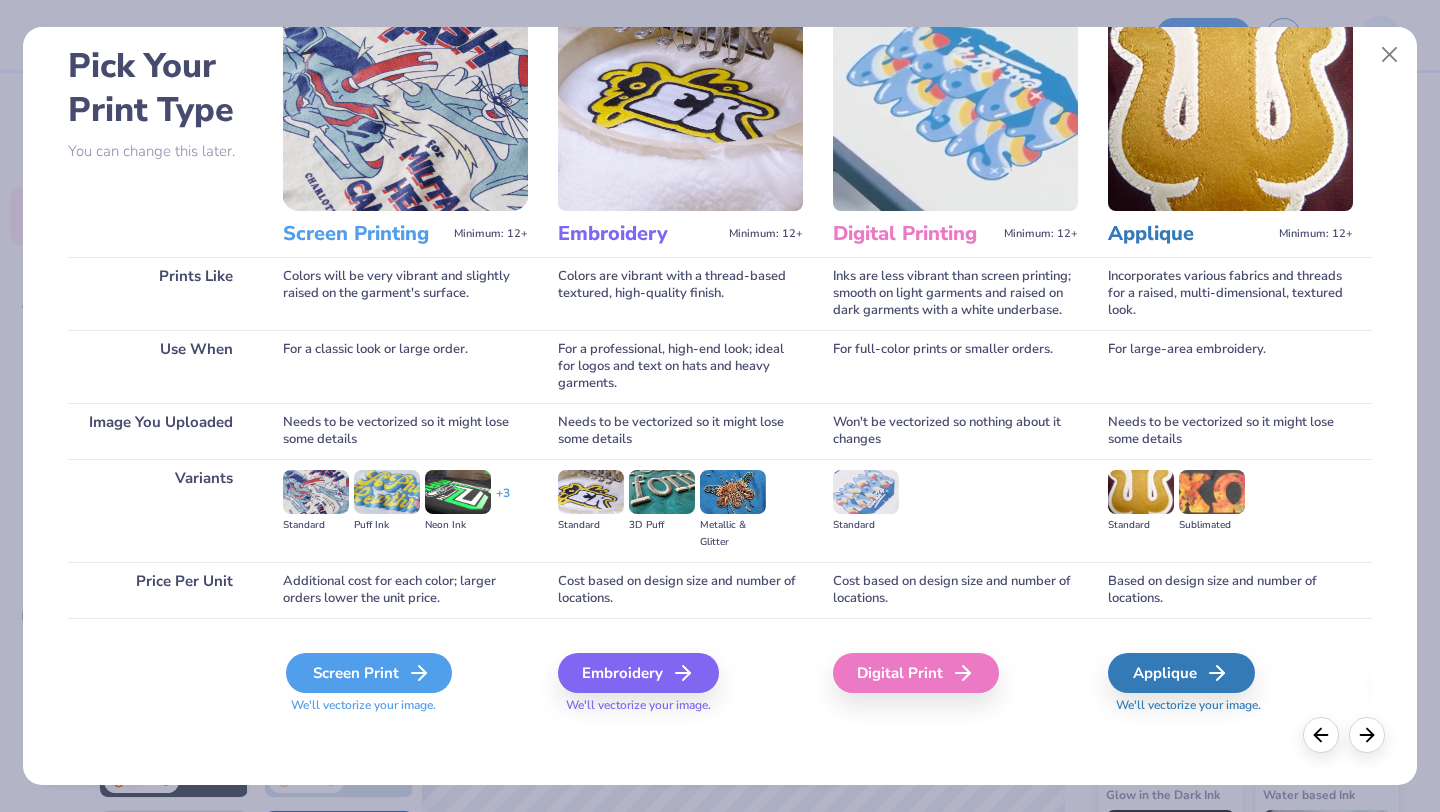 click on "Screen Print" at bounding box center (369, 673) 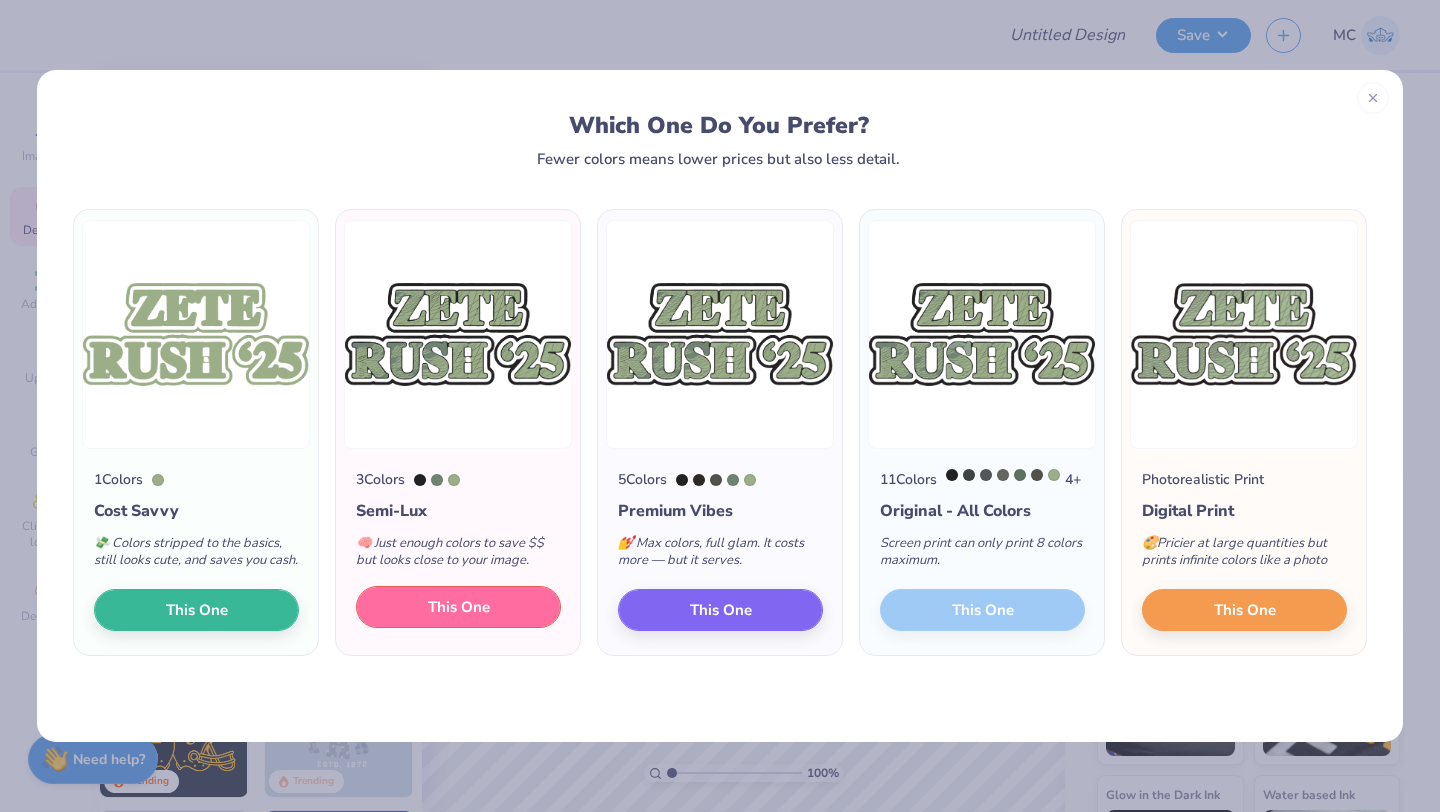 click on "This One" at bounding box center [459, 607] 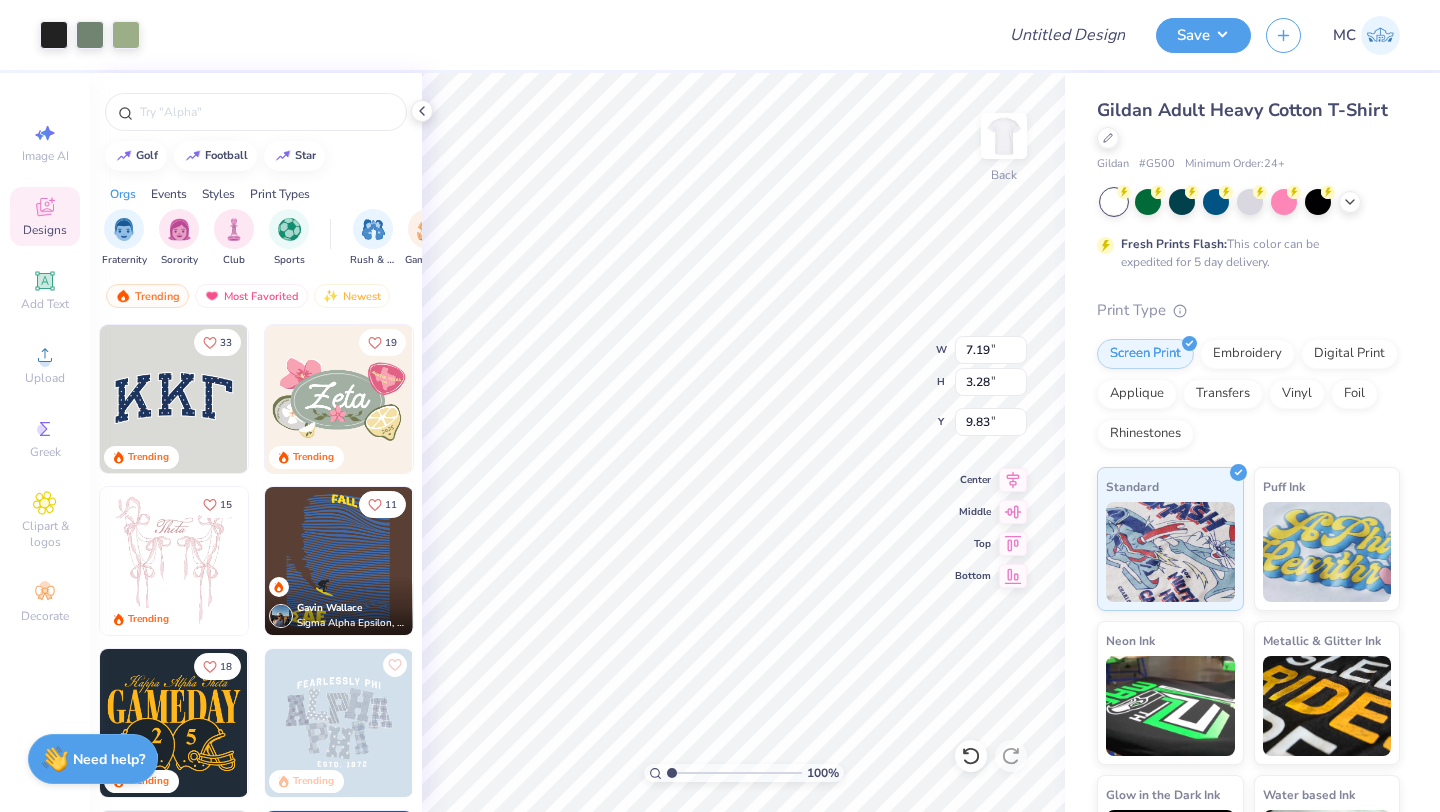 type on "7.19" 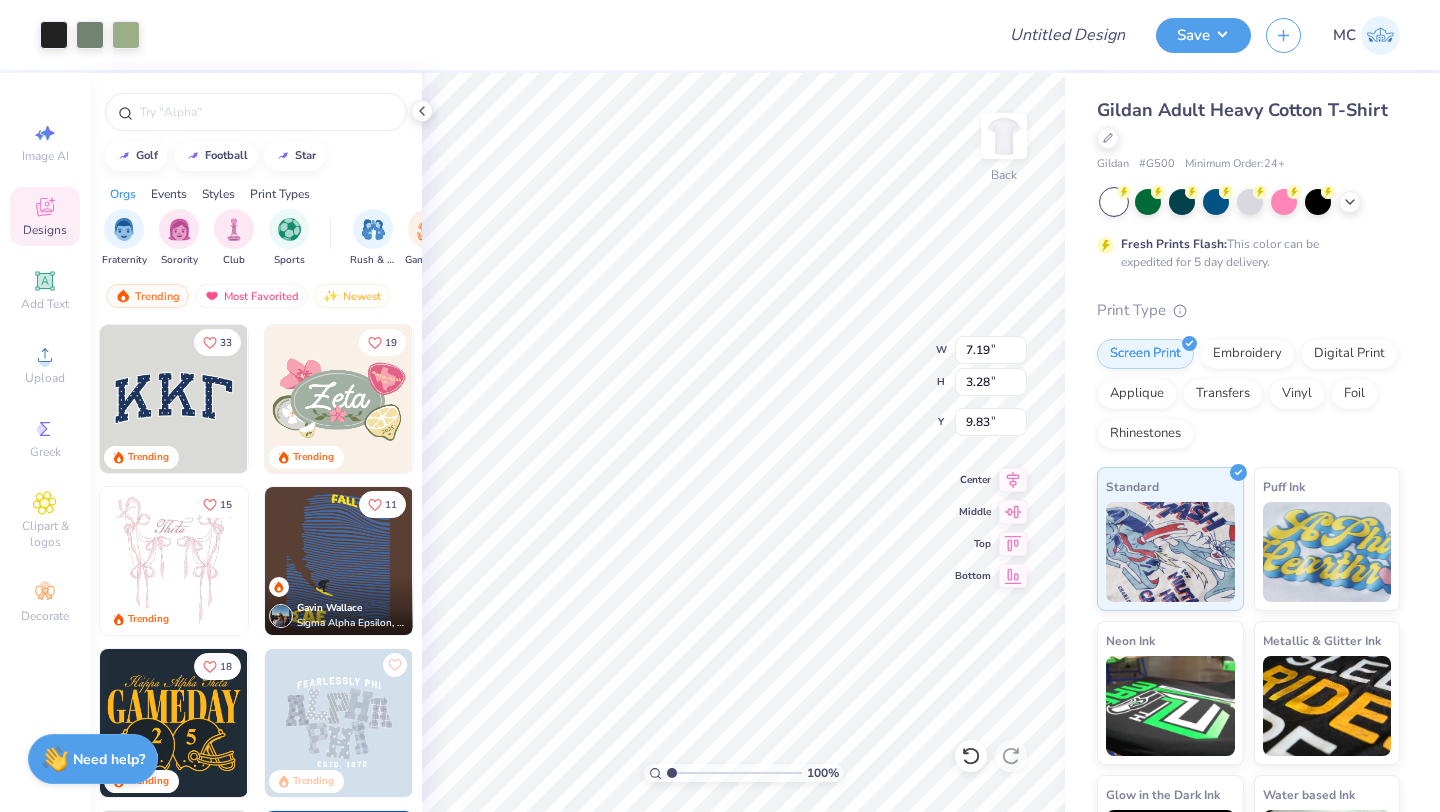 type on "3.28" 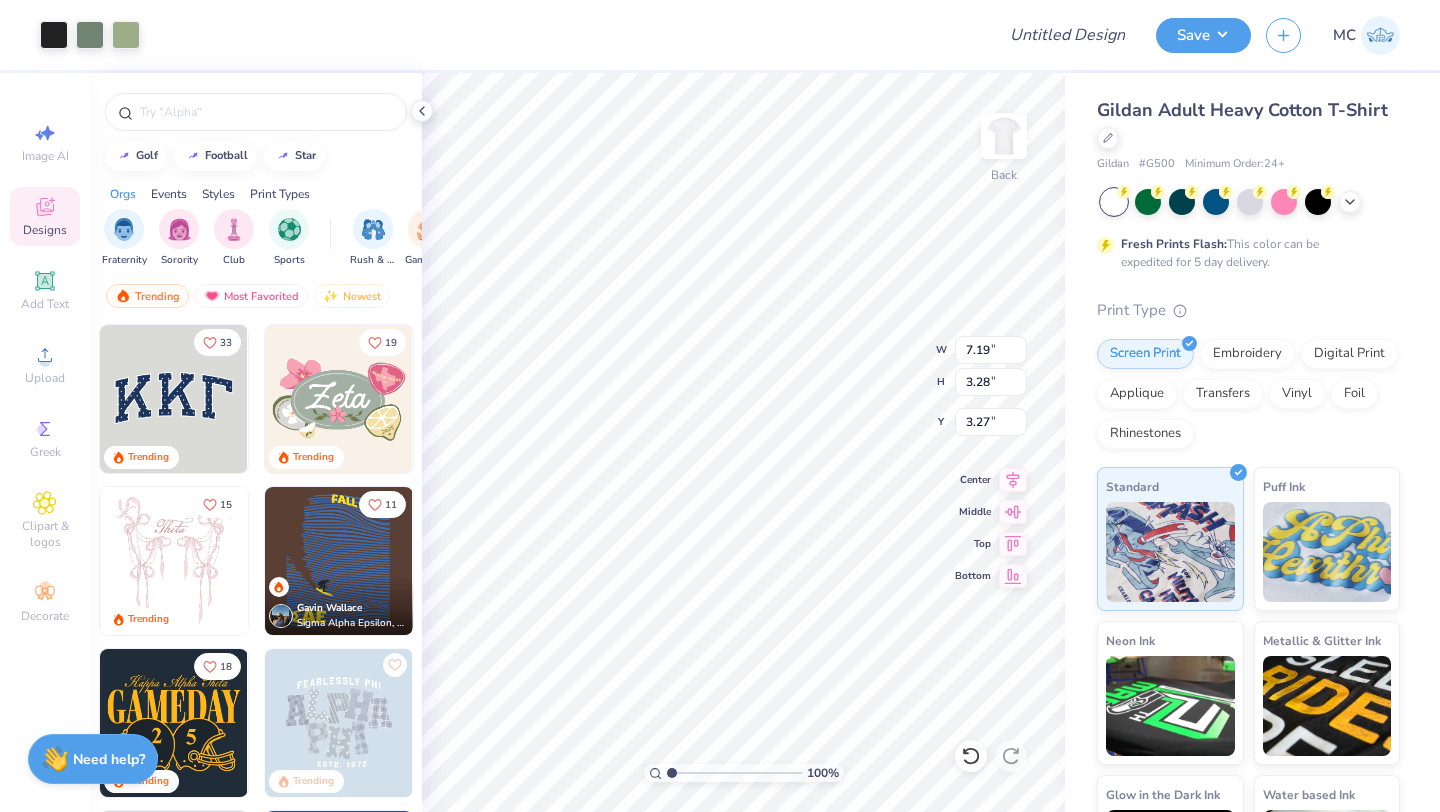 type on "3.27" 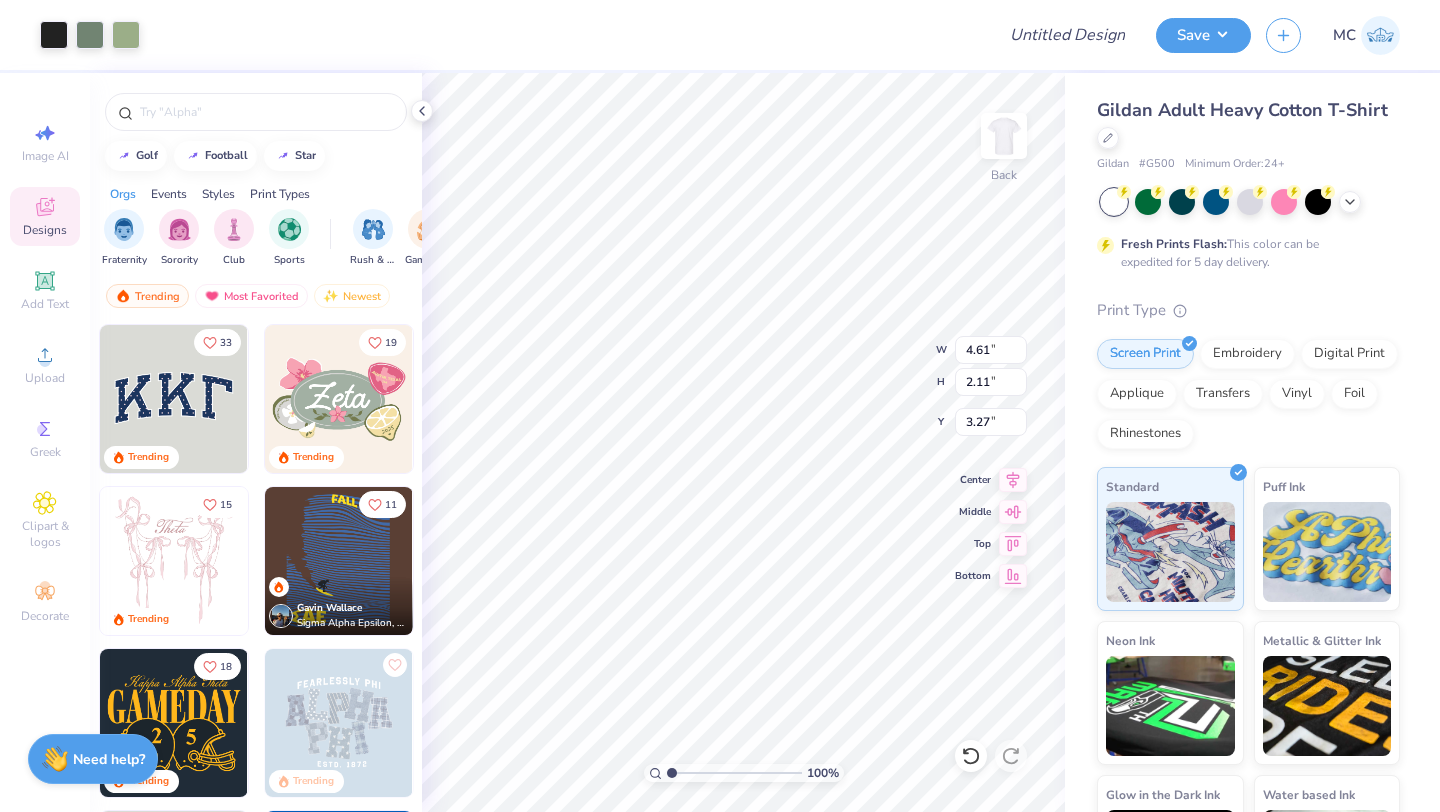 type on "4.61" 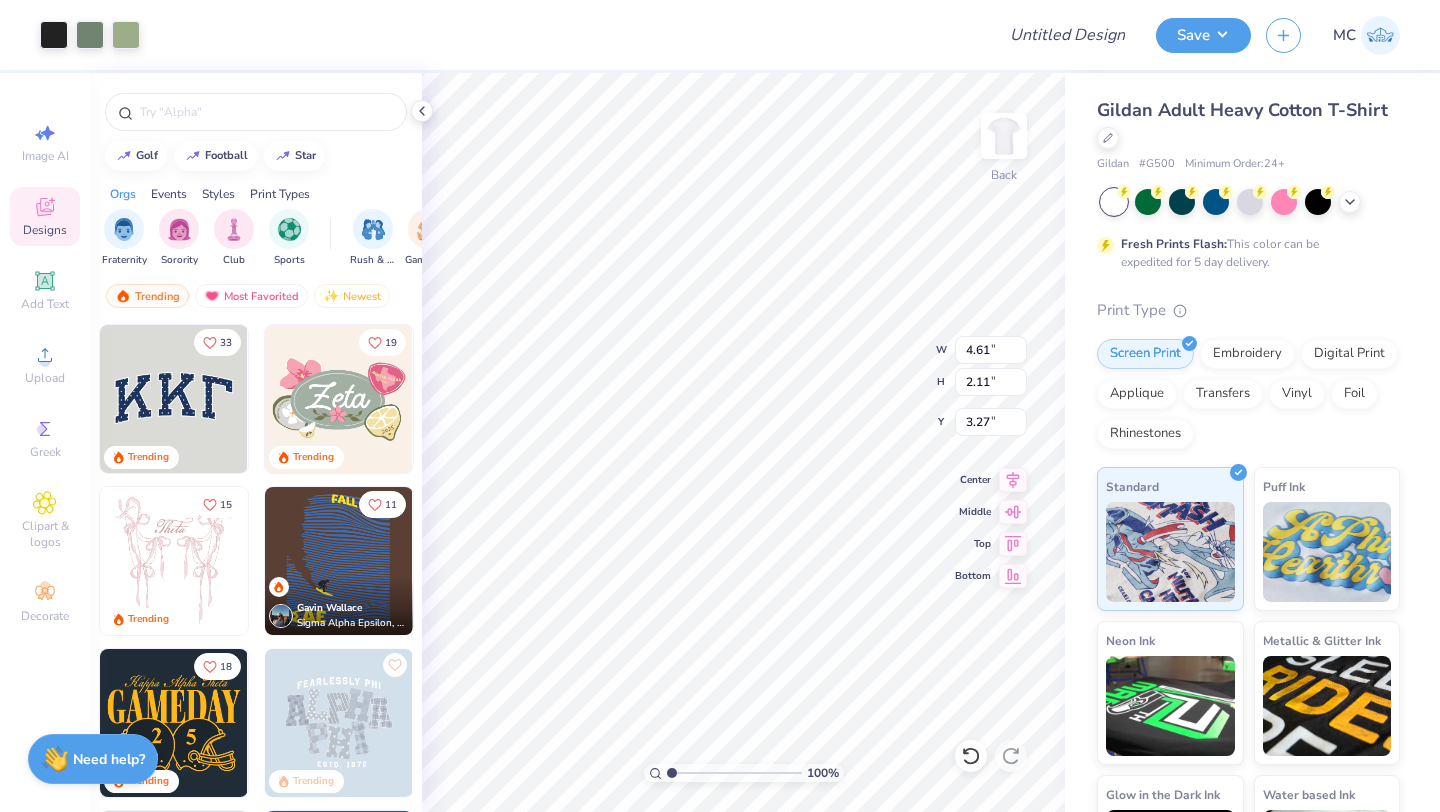 type on "2.11" 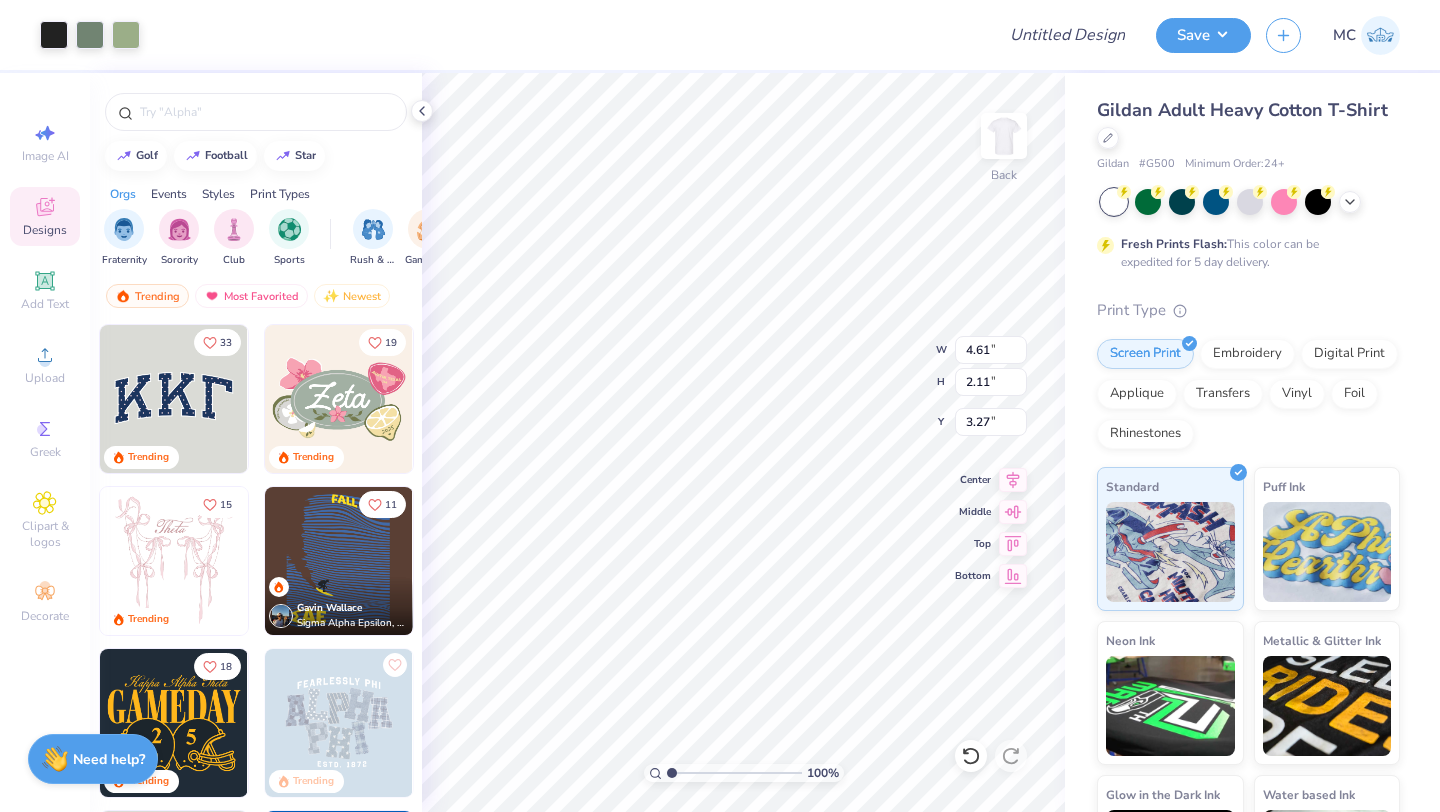 click on "100  % Back W 4.61 4.61 " H 2.11 2.11 " Y 3.27 3.27 " Center Middle Top Bottom" at bounding box center [743, 442] 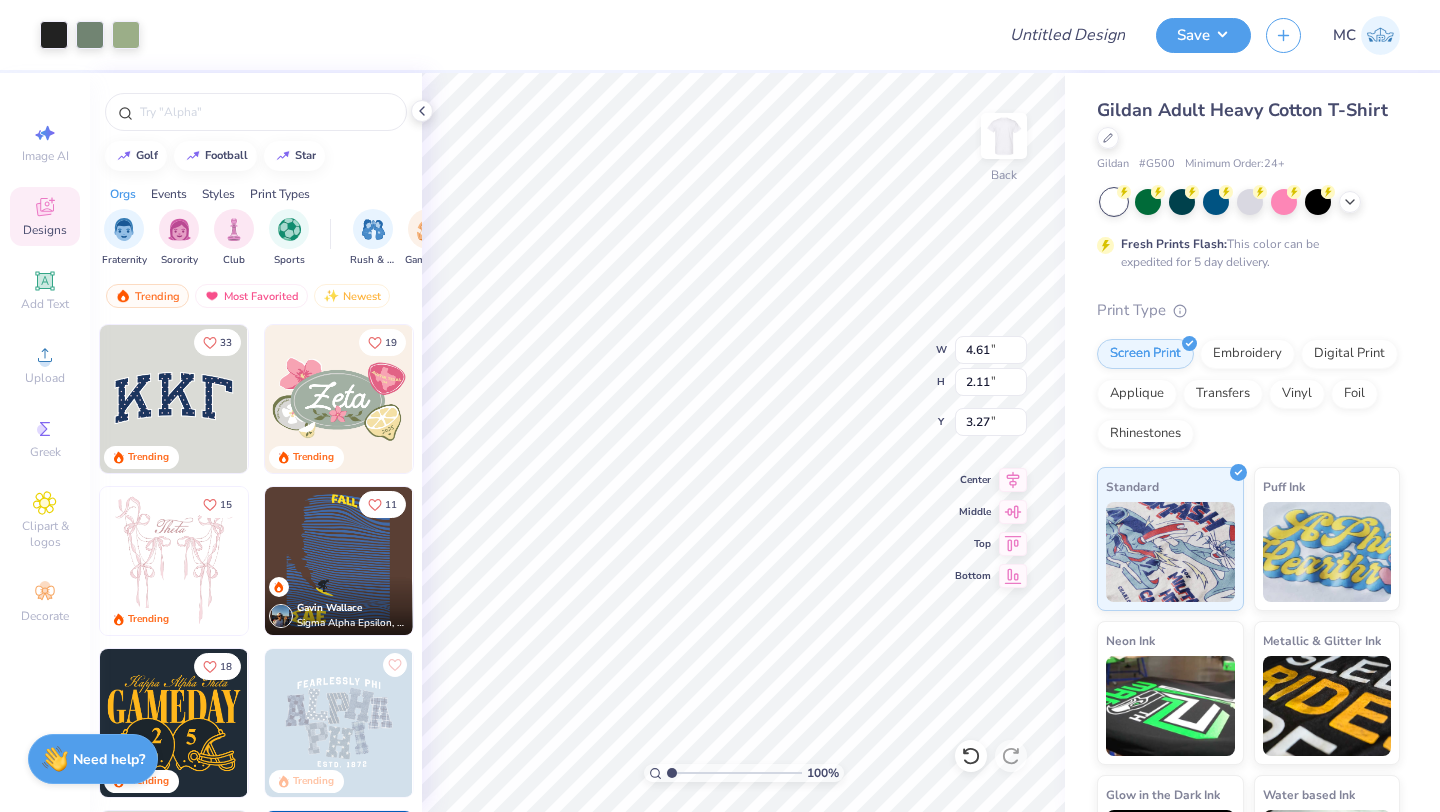 type on "3.00" 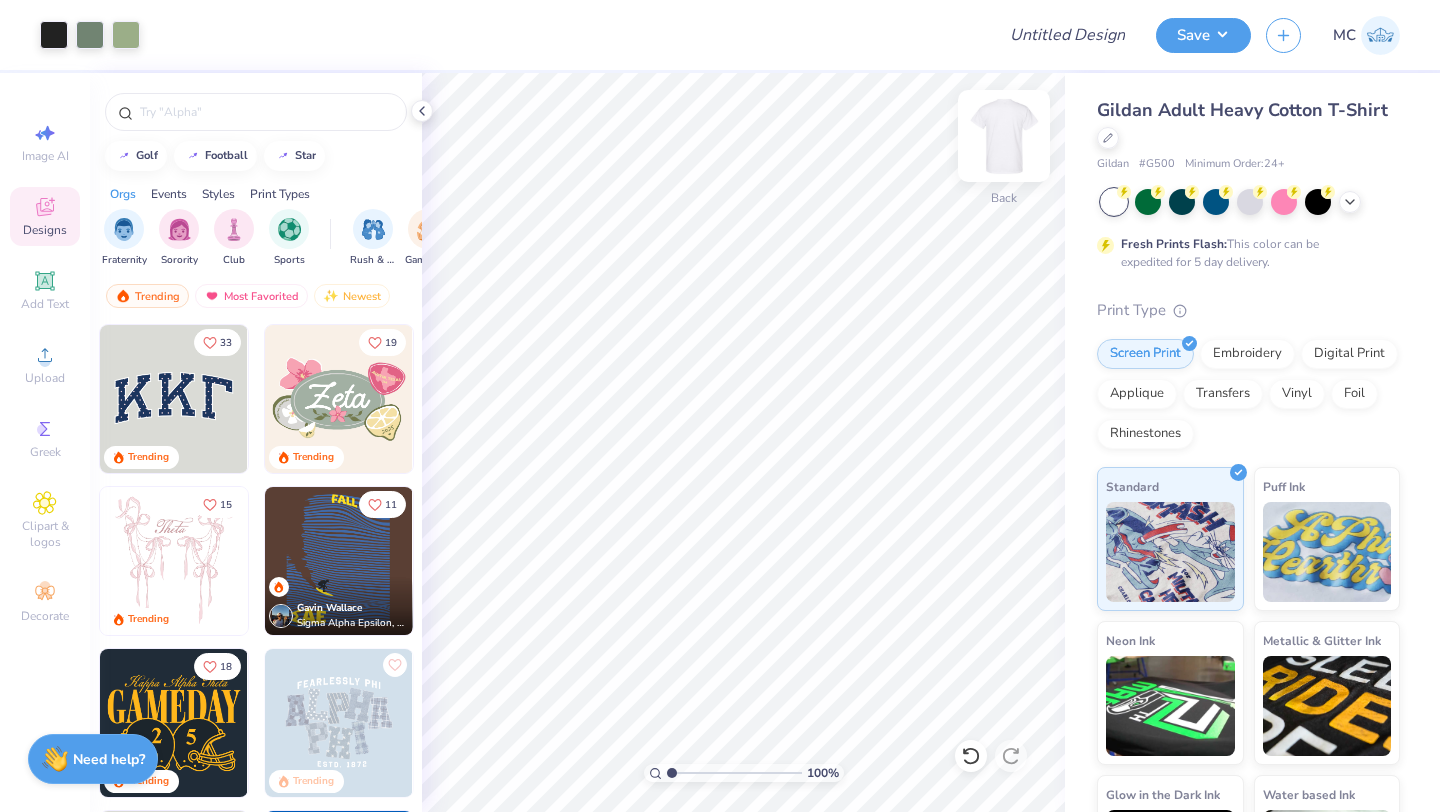 click at bounding box center [1004, 136] 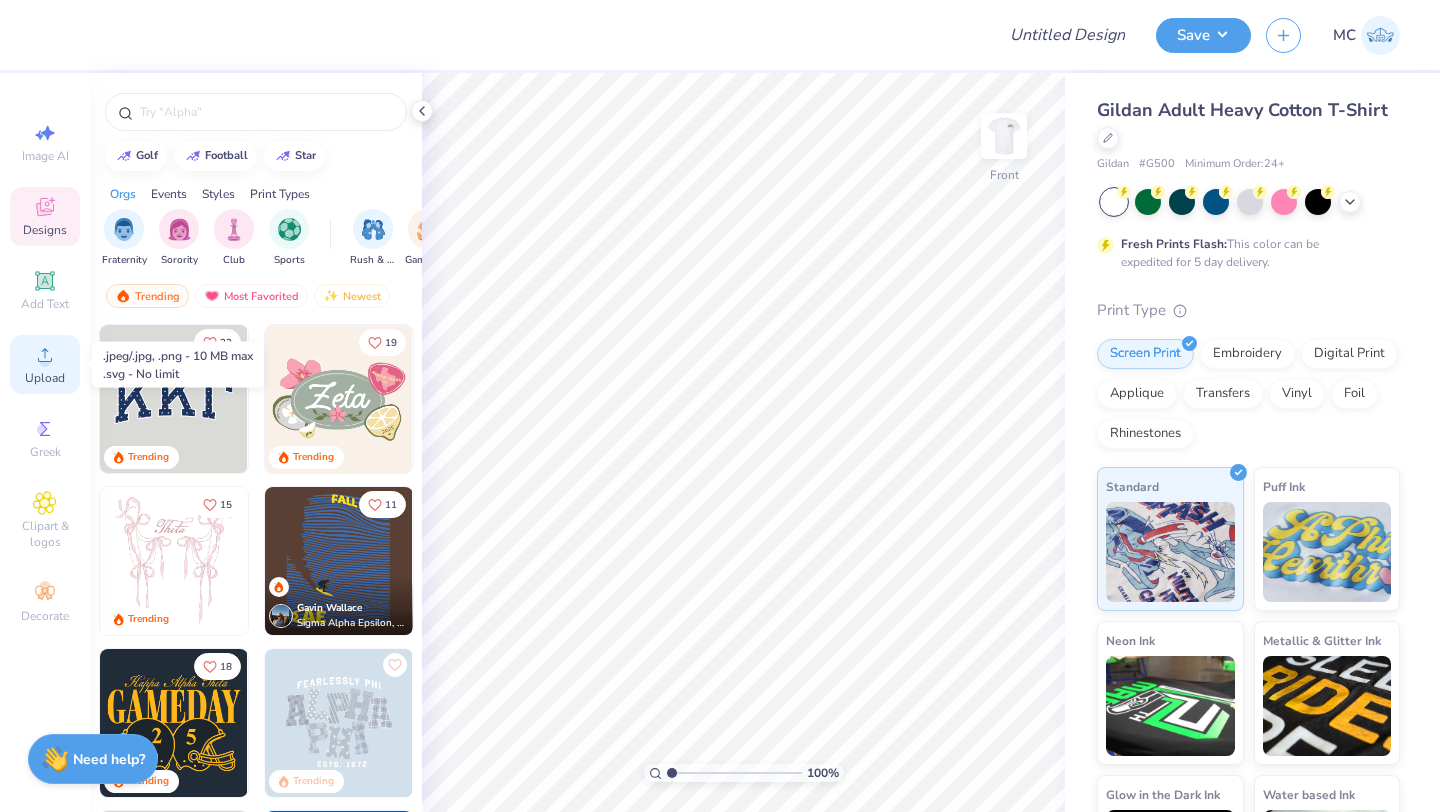 click on "Upload" at bounding box center (45, 378) 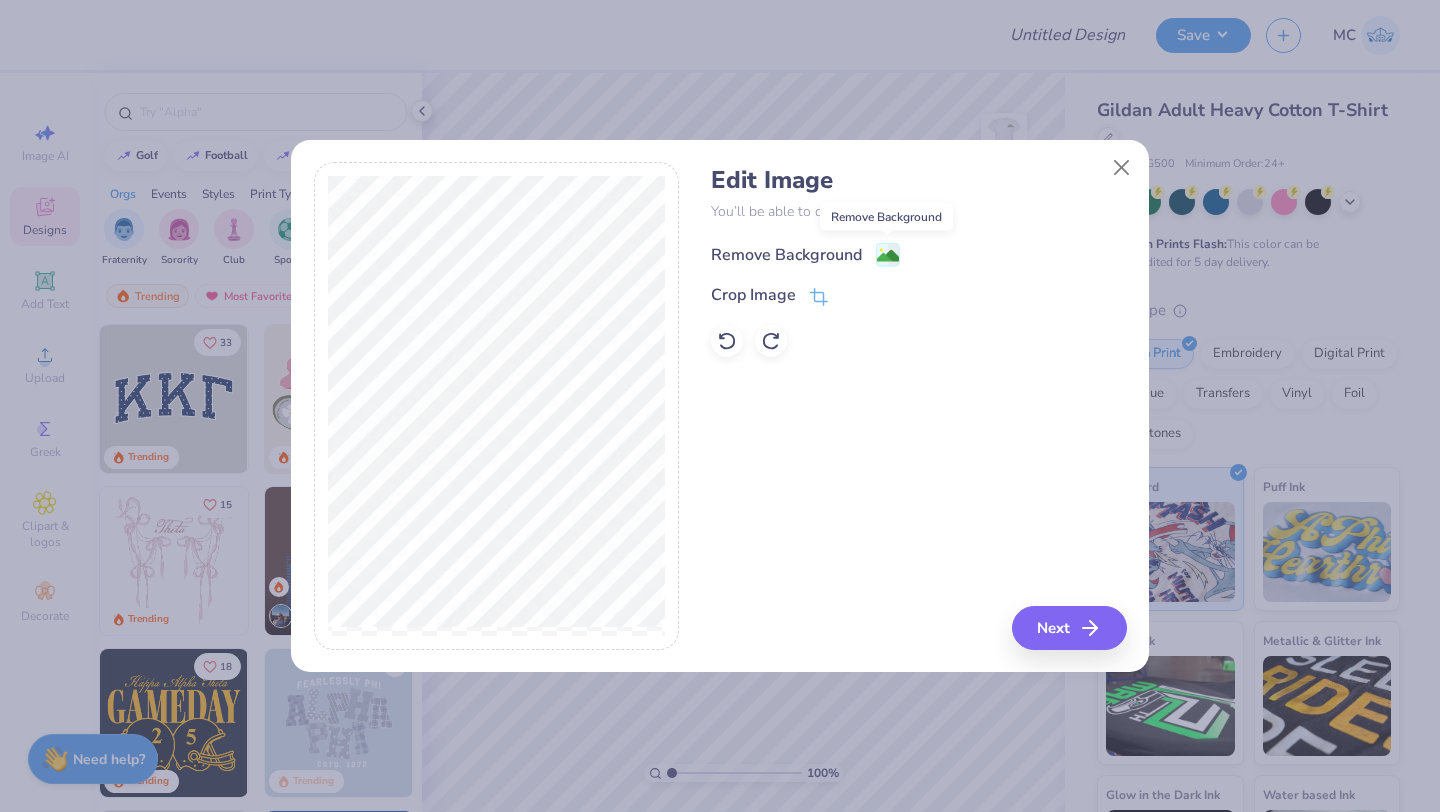 click 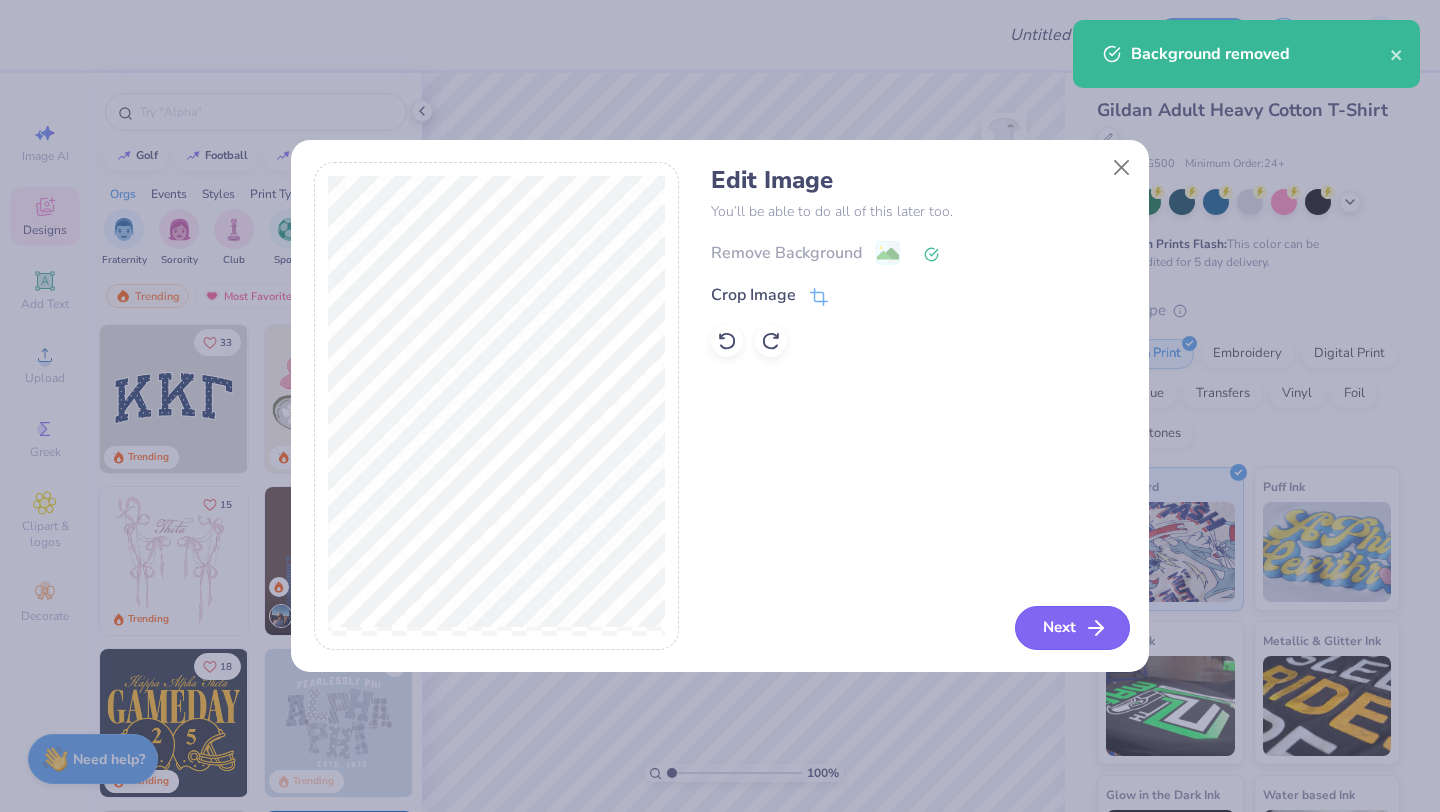 click on "Next" at bounding box center (1072, 628) 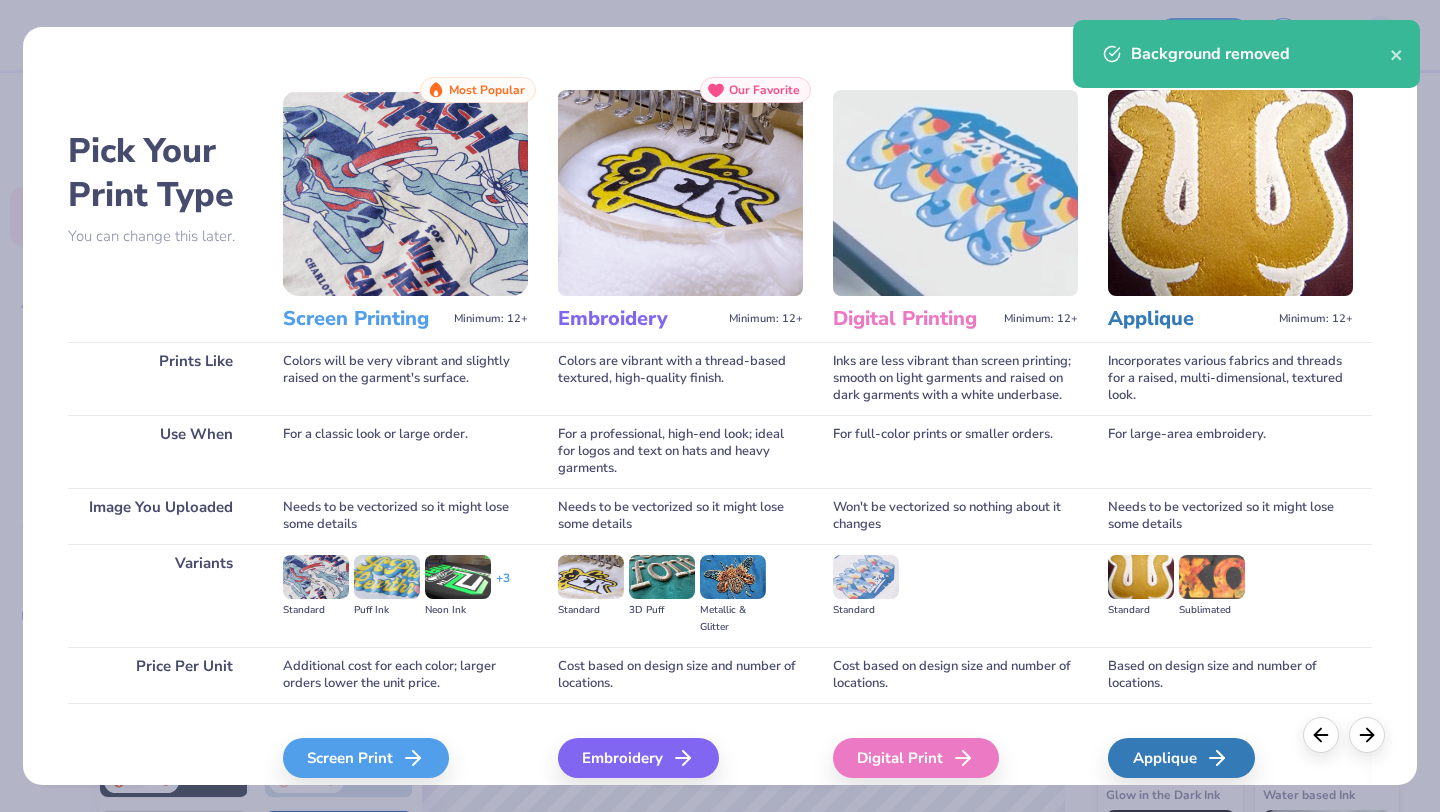 scroll, scrollTop: 85, scrollLeft: 0, axis: vertical 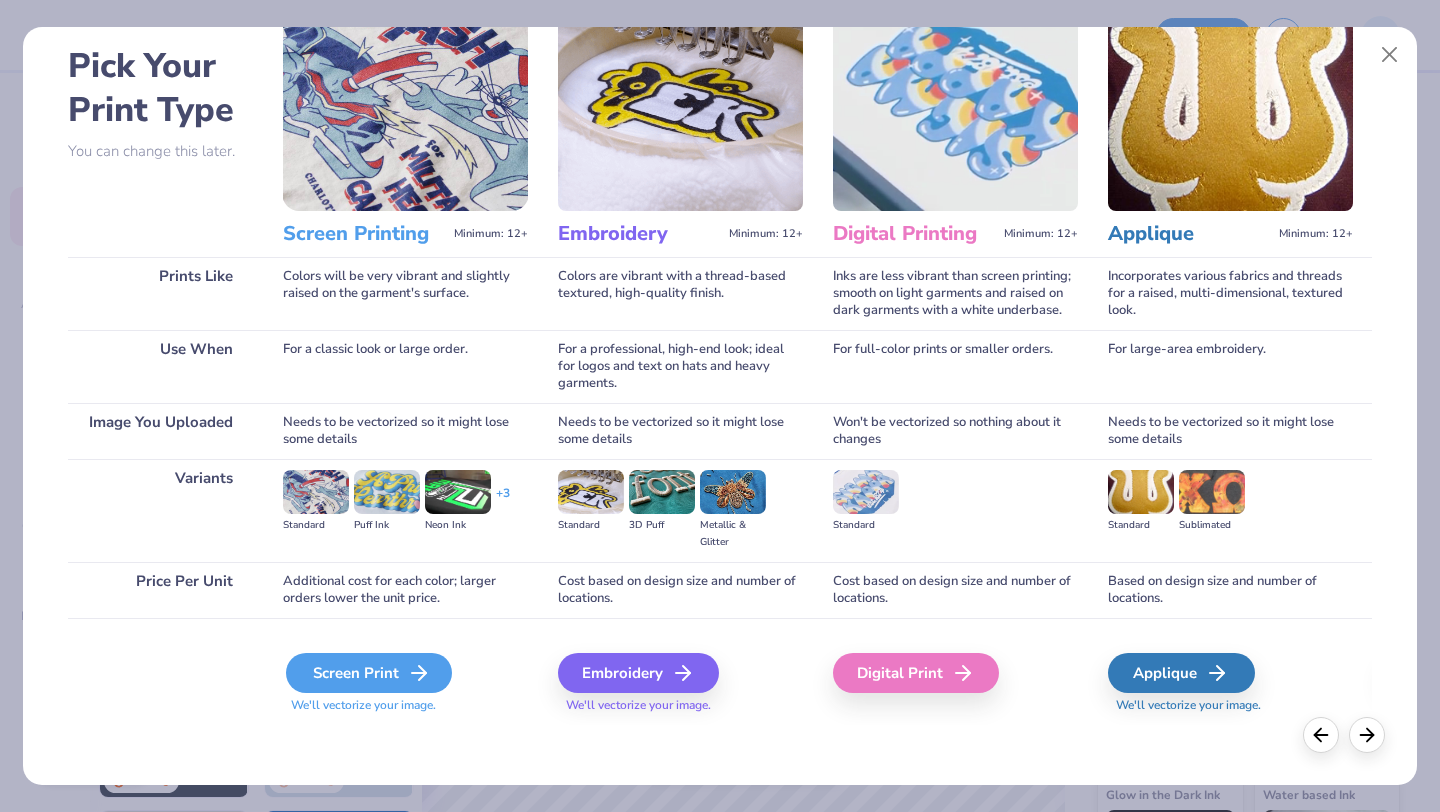 click on "Screen Print" at bounding box center (369, 673) 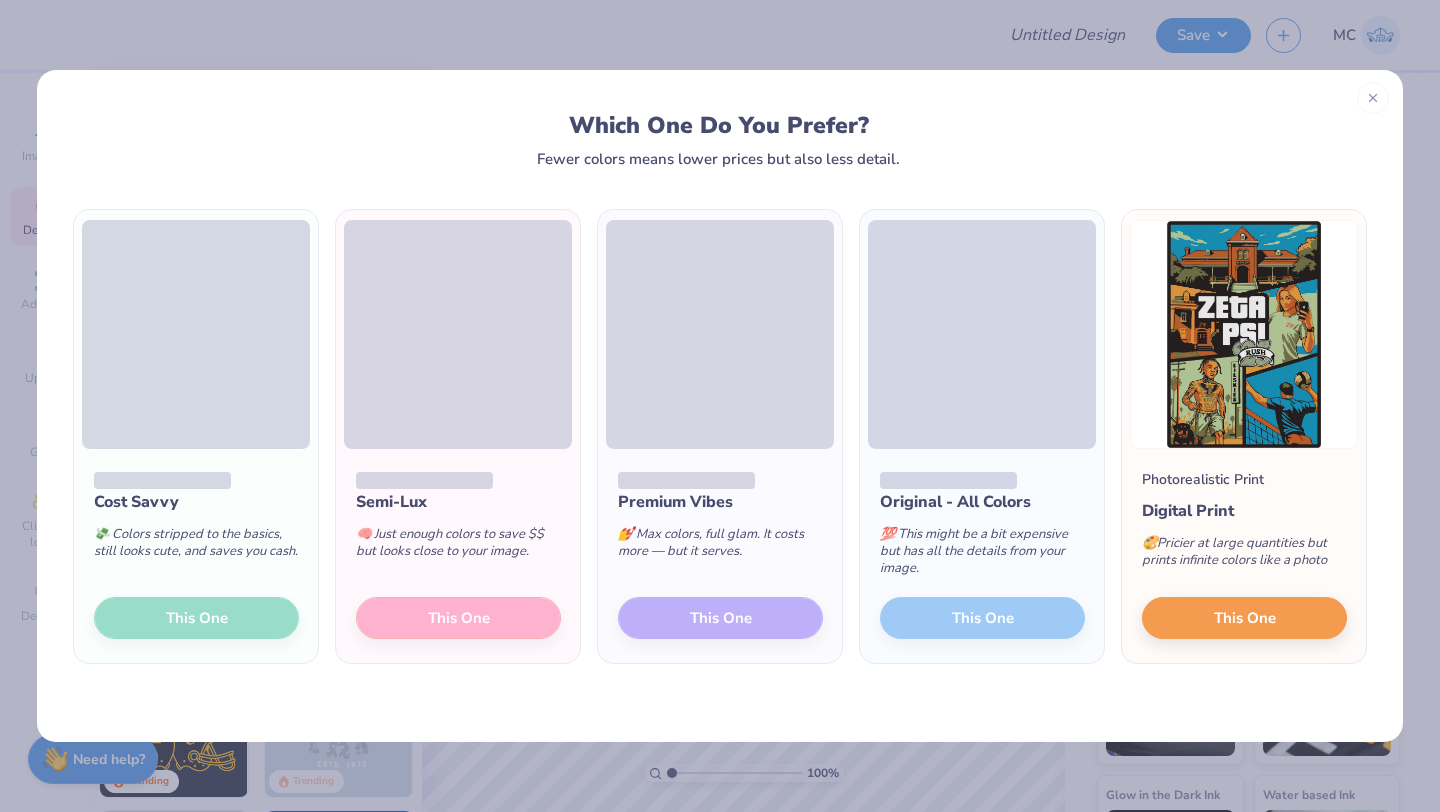 scroll, scrollTop: 0, scrollLeft: 0, axis: both 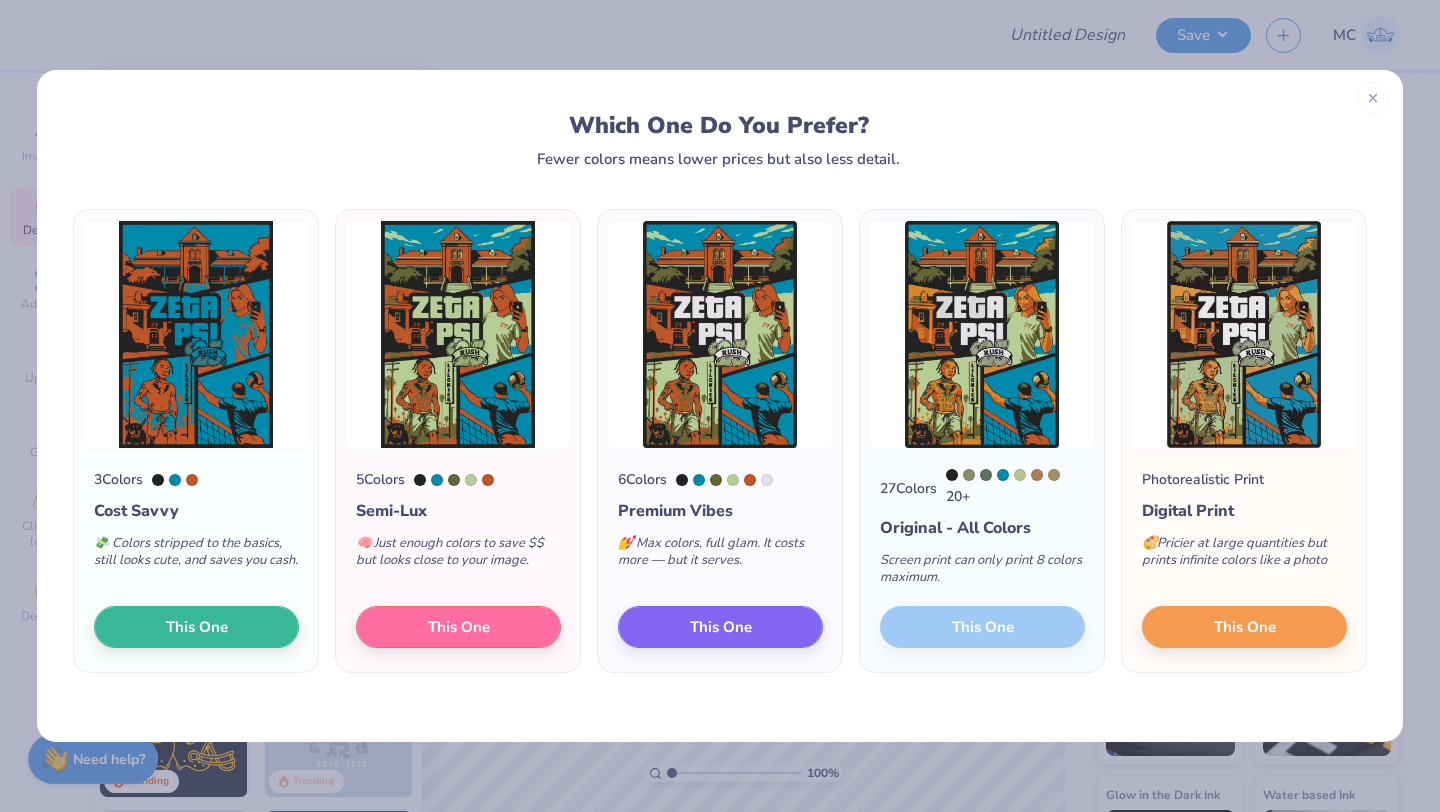 click on "27  Colors 20 + Original - All Colors Screen print can only print 8 colors maximum. This One" at bounding box center (982, 560) 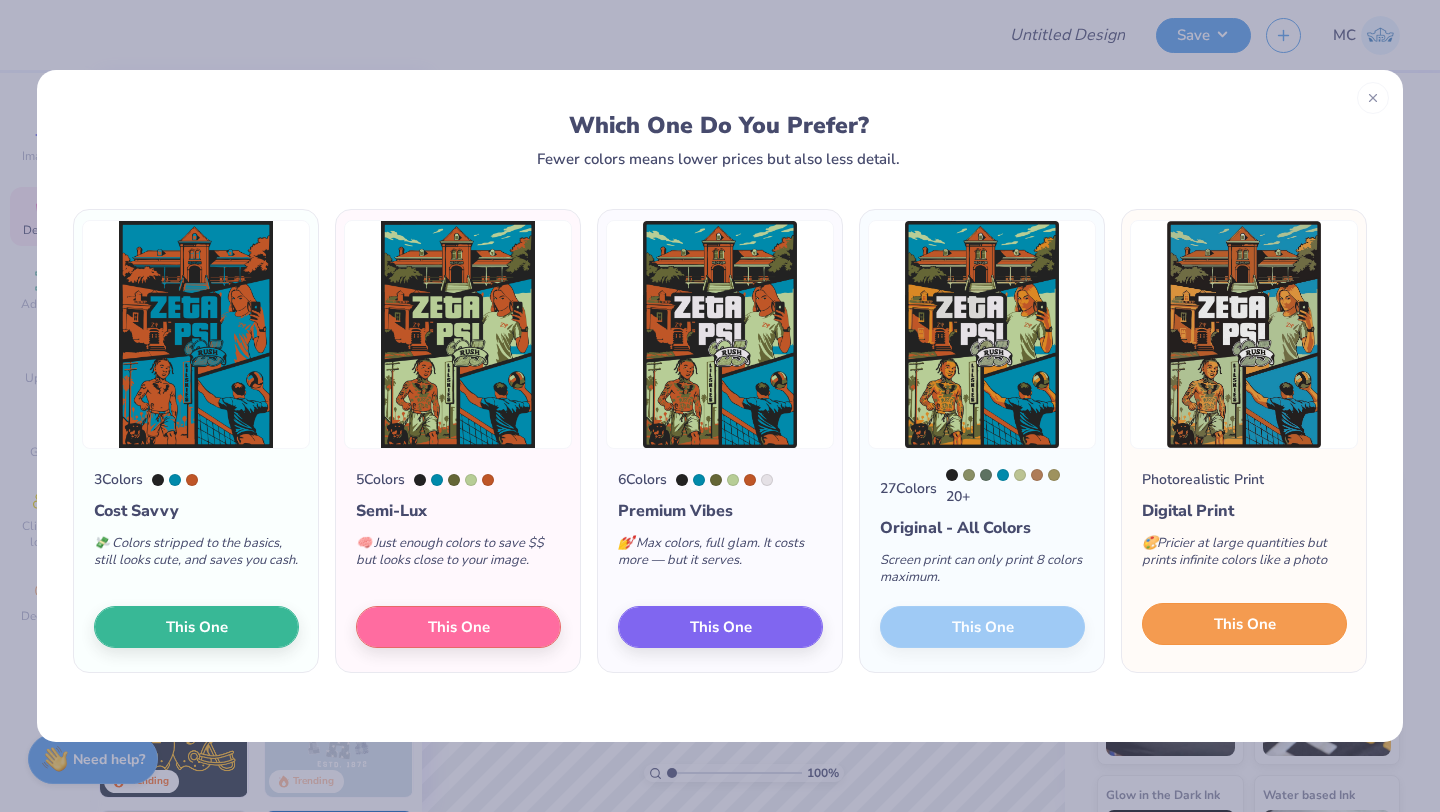 click on "This One" at bounding box center (1245, 624) 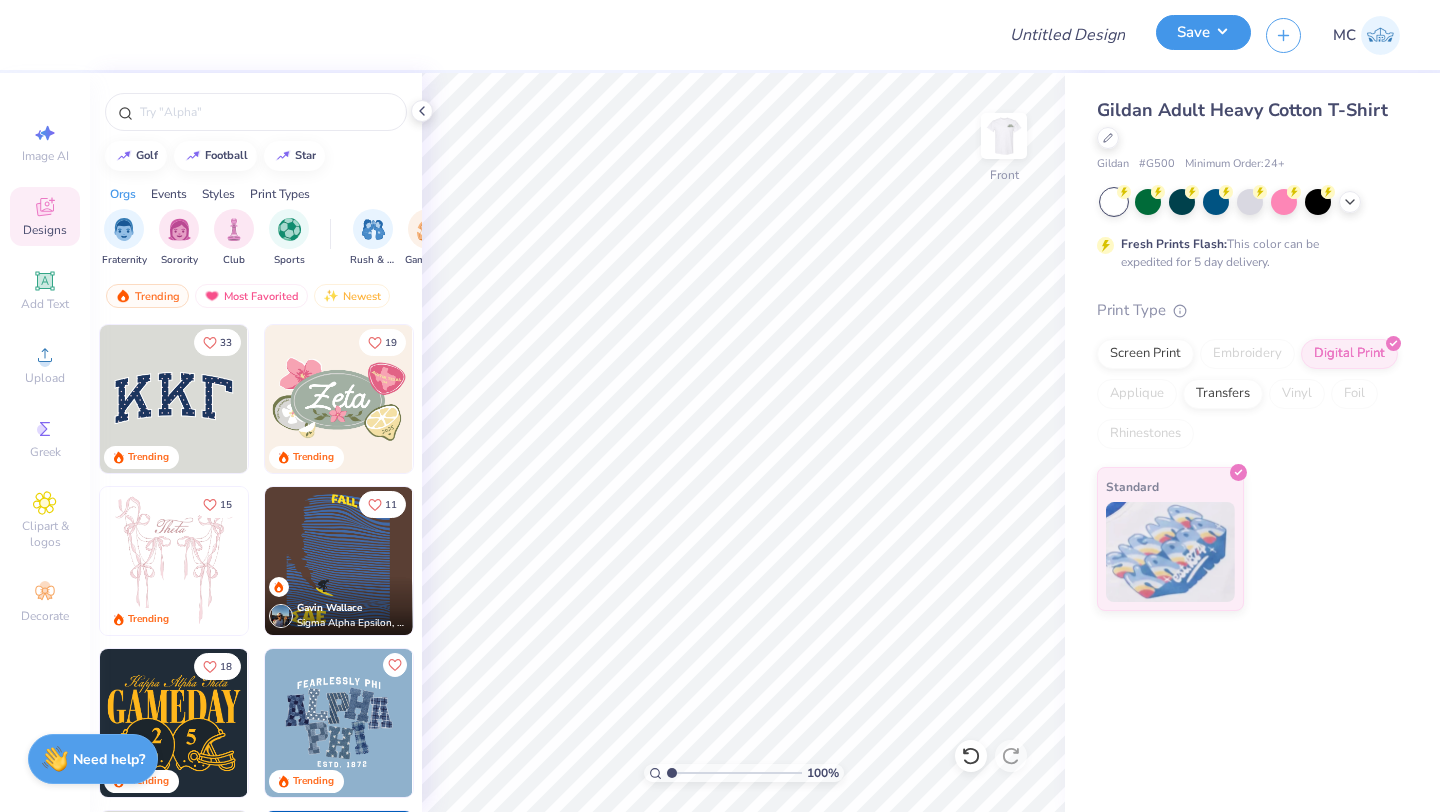 click on "Save" at bounding box center [1203, 32] 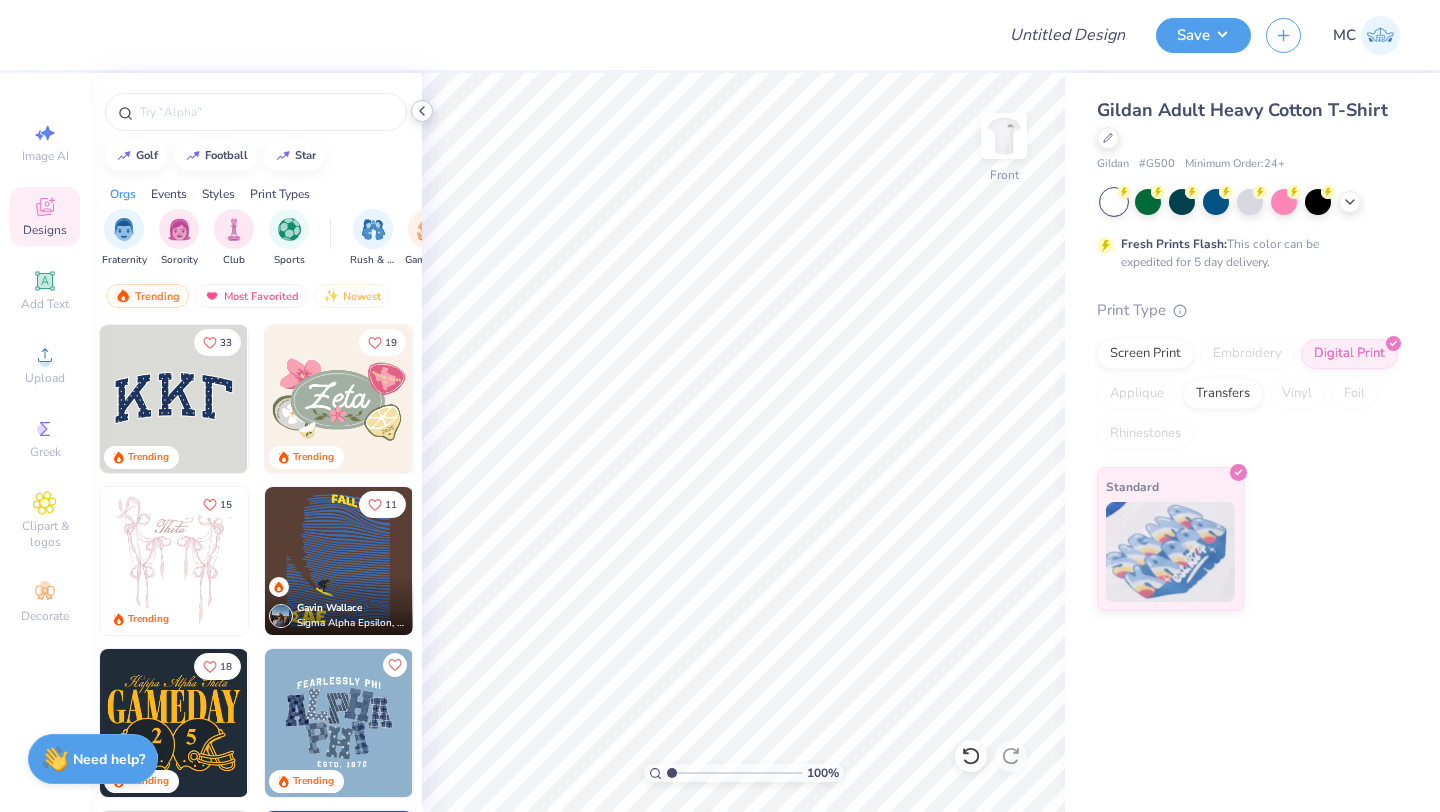 click 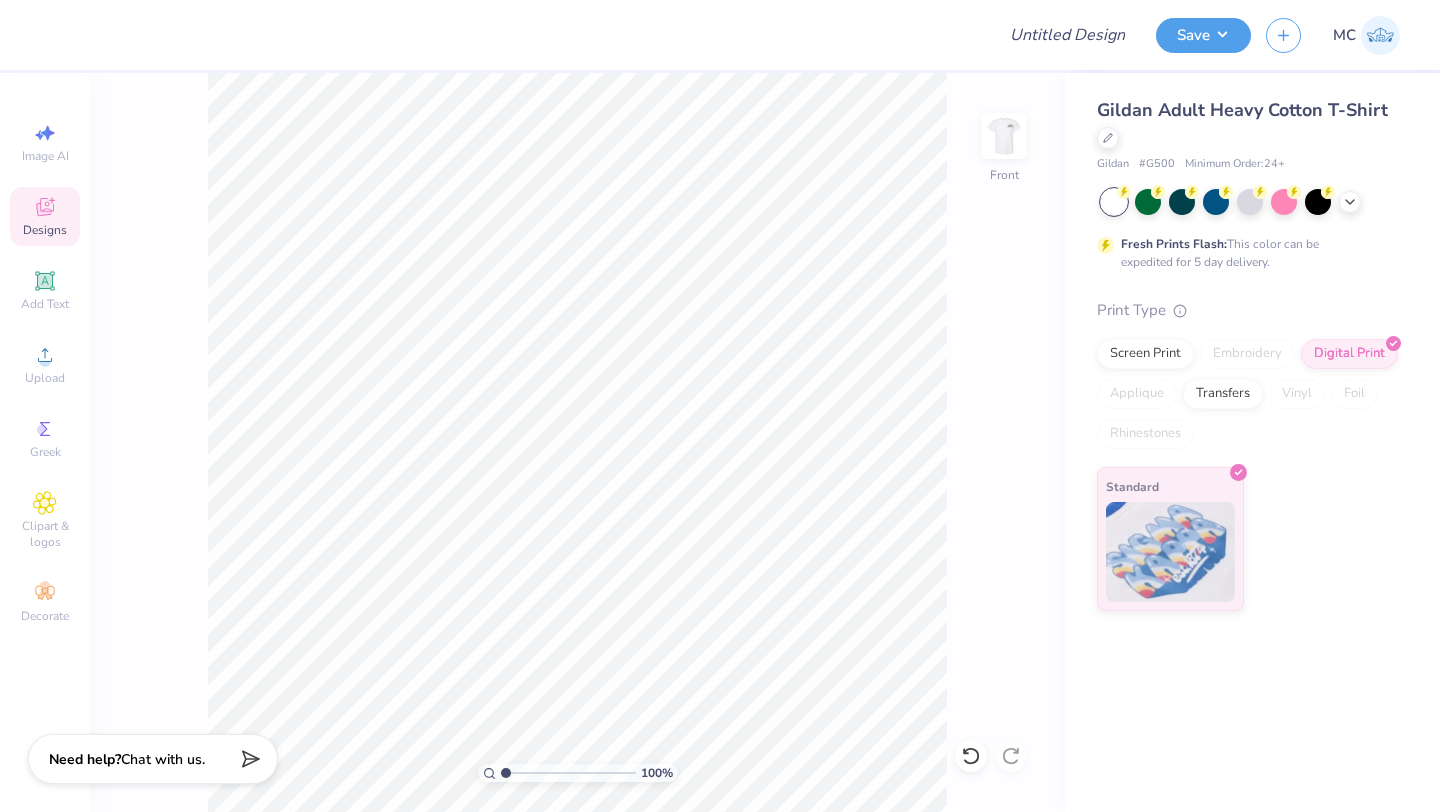 click at bounding box center (517, 35) 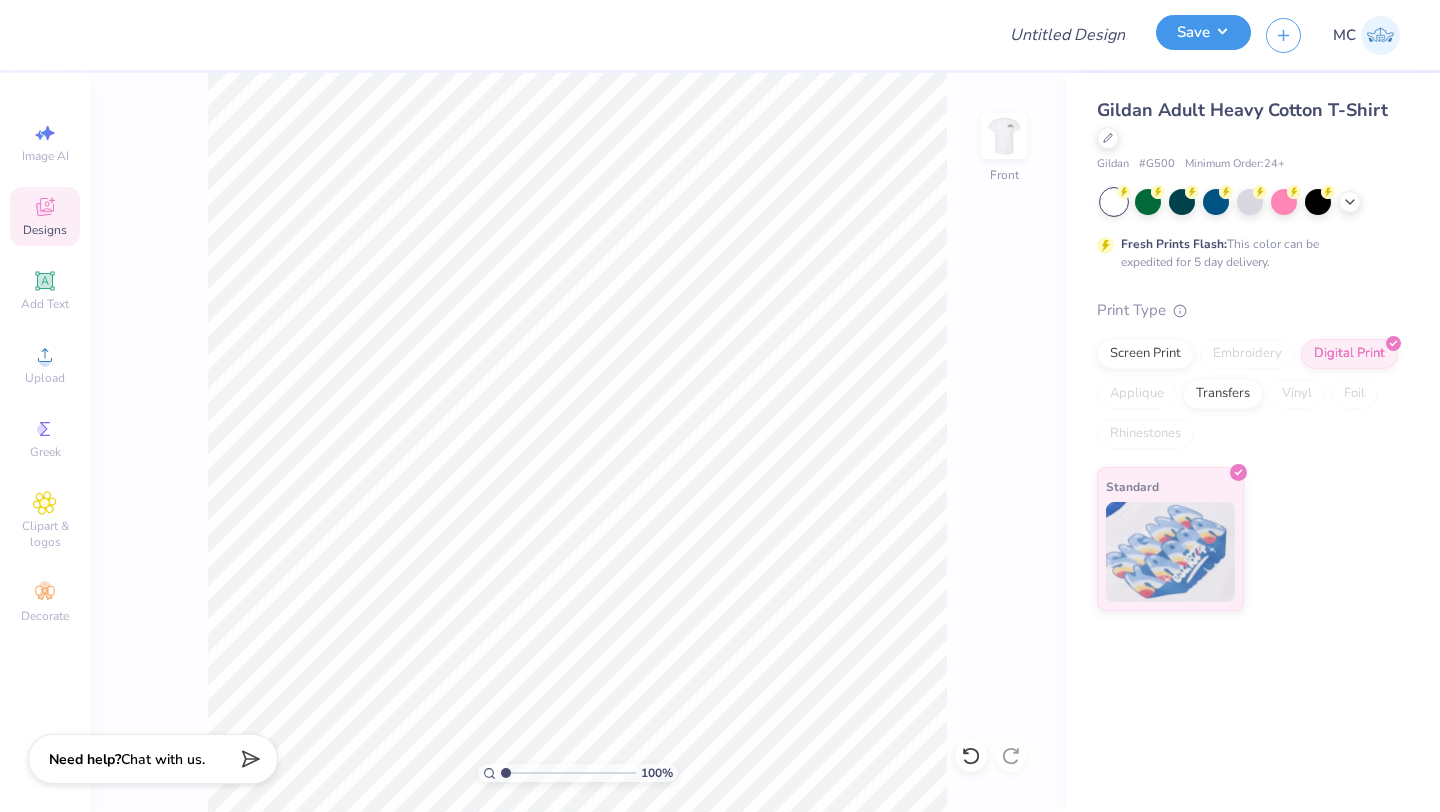 click on "Save" at bounding box center (1203, 32) 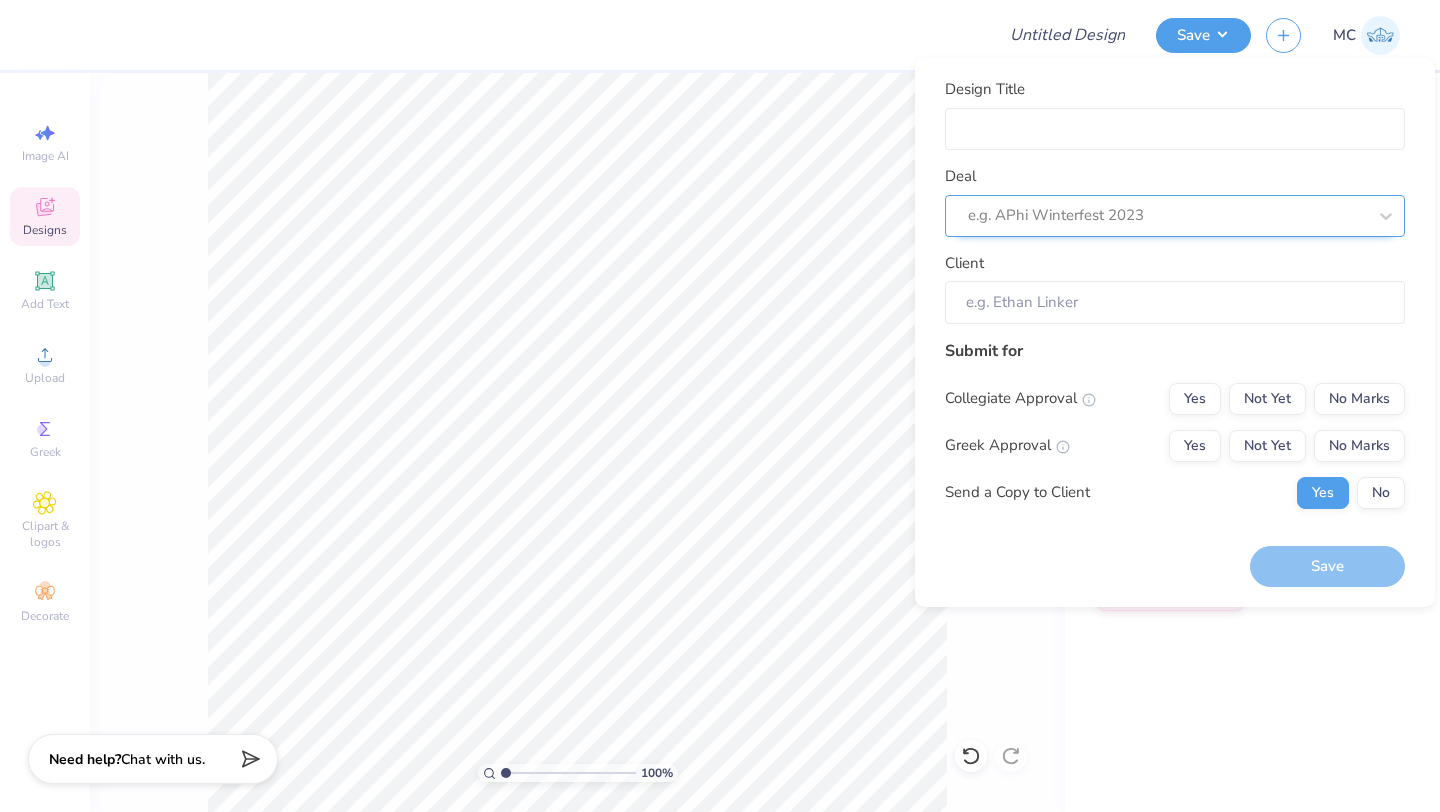 scroll, scrollTop: 0, scrollLeft: 0, axis: both 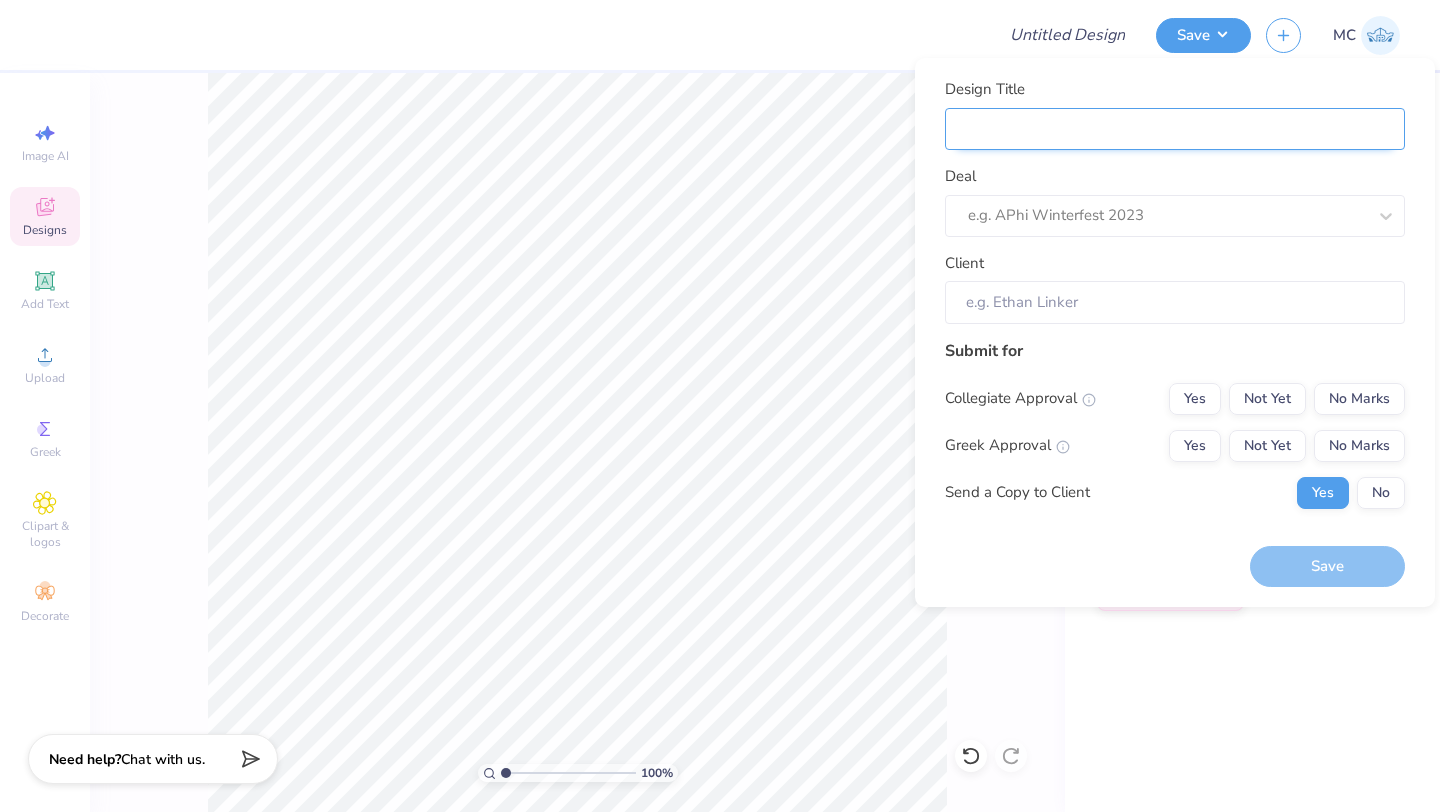 click on "Design Title" at bounding box center [1175, 129] 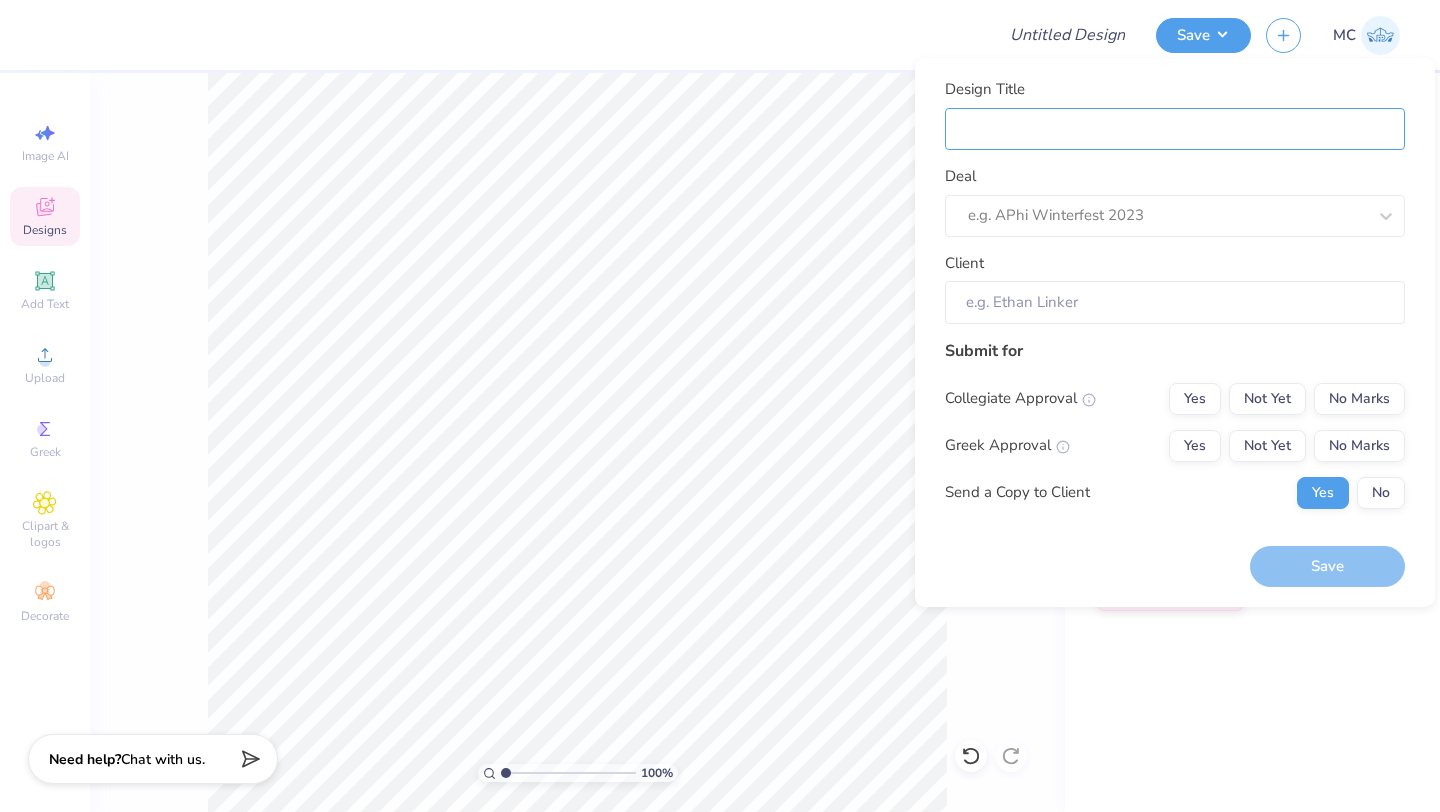 type on "p" 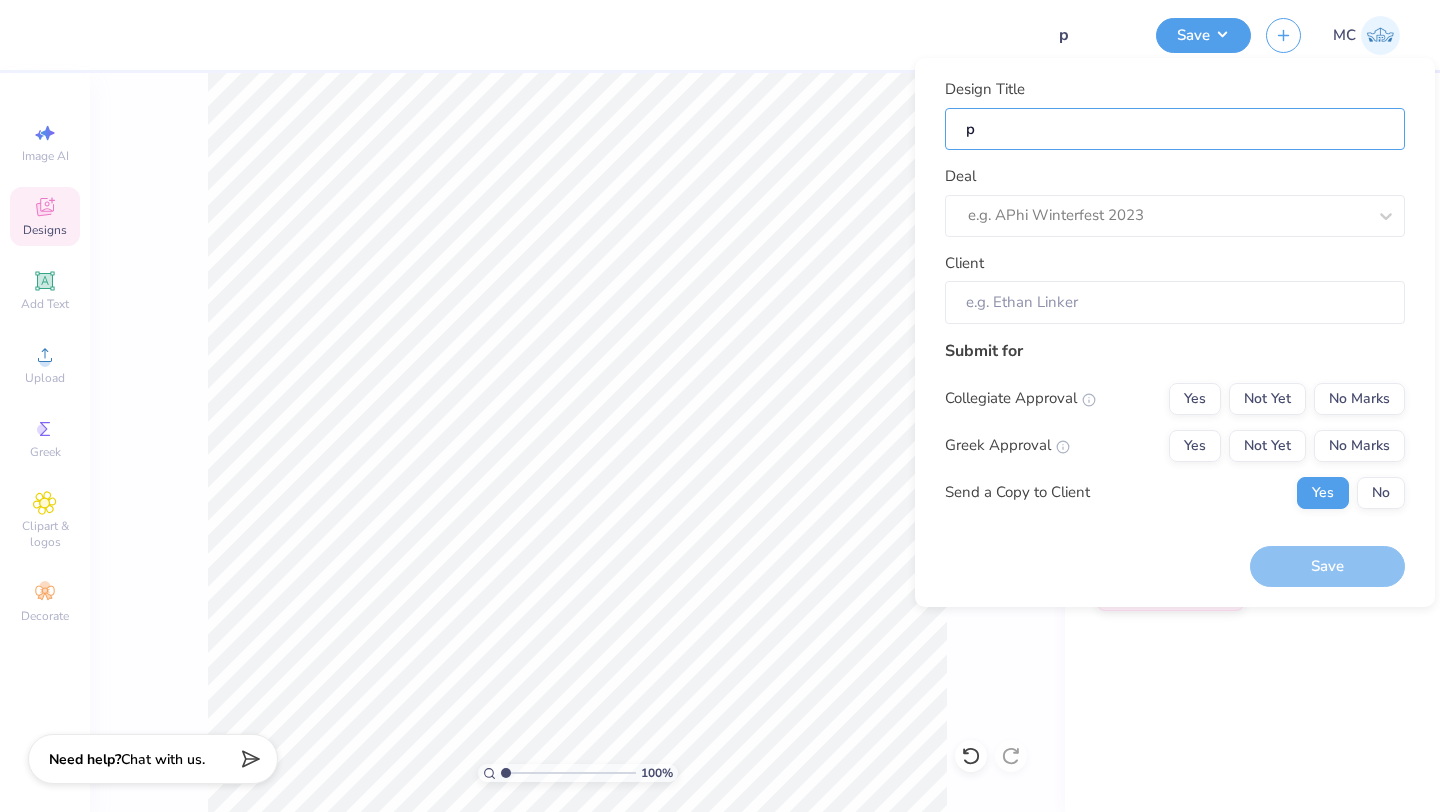 type on "pr" 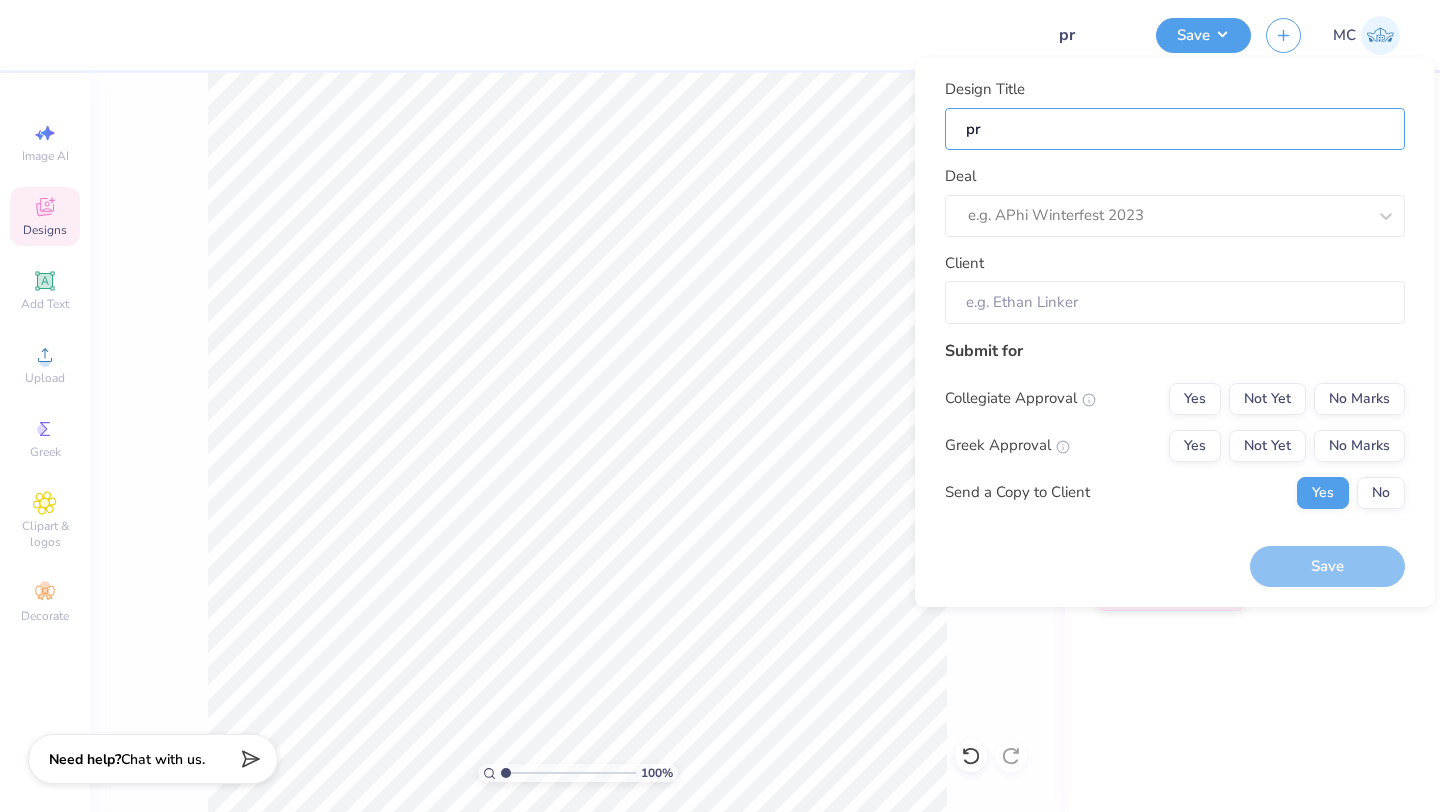 type on "pra" 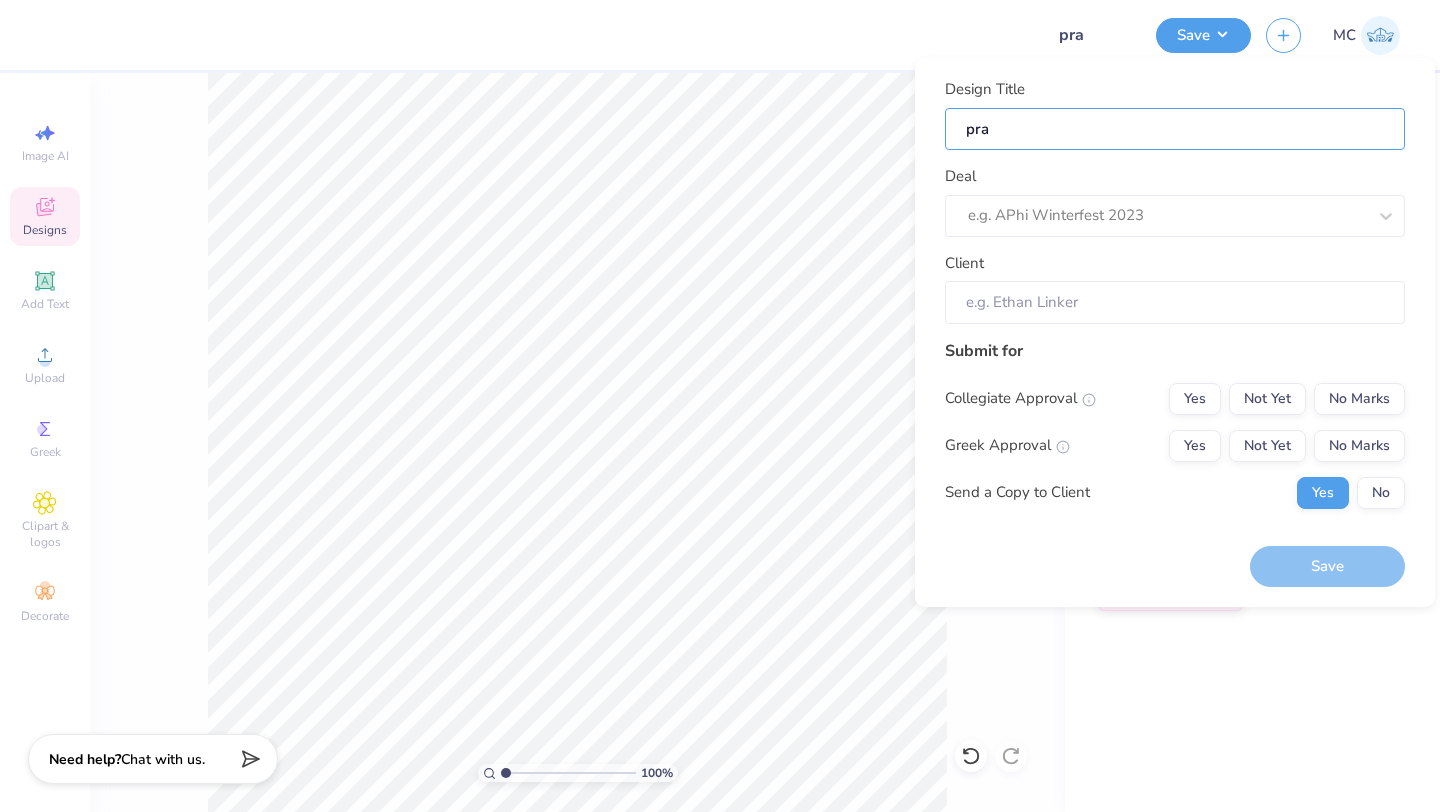 type on "prac" 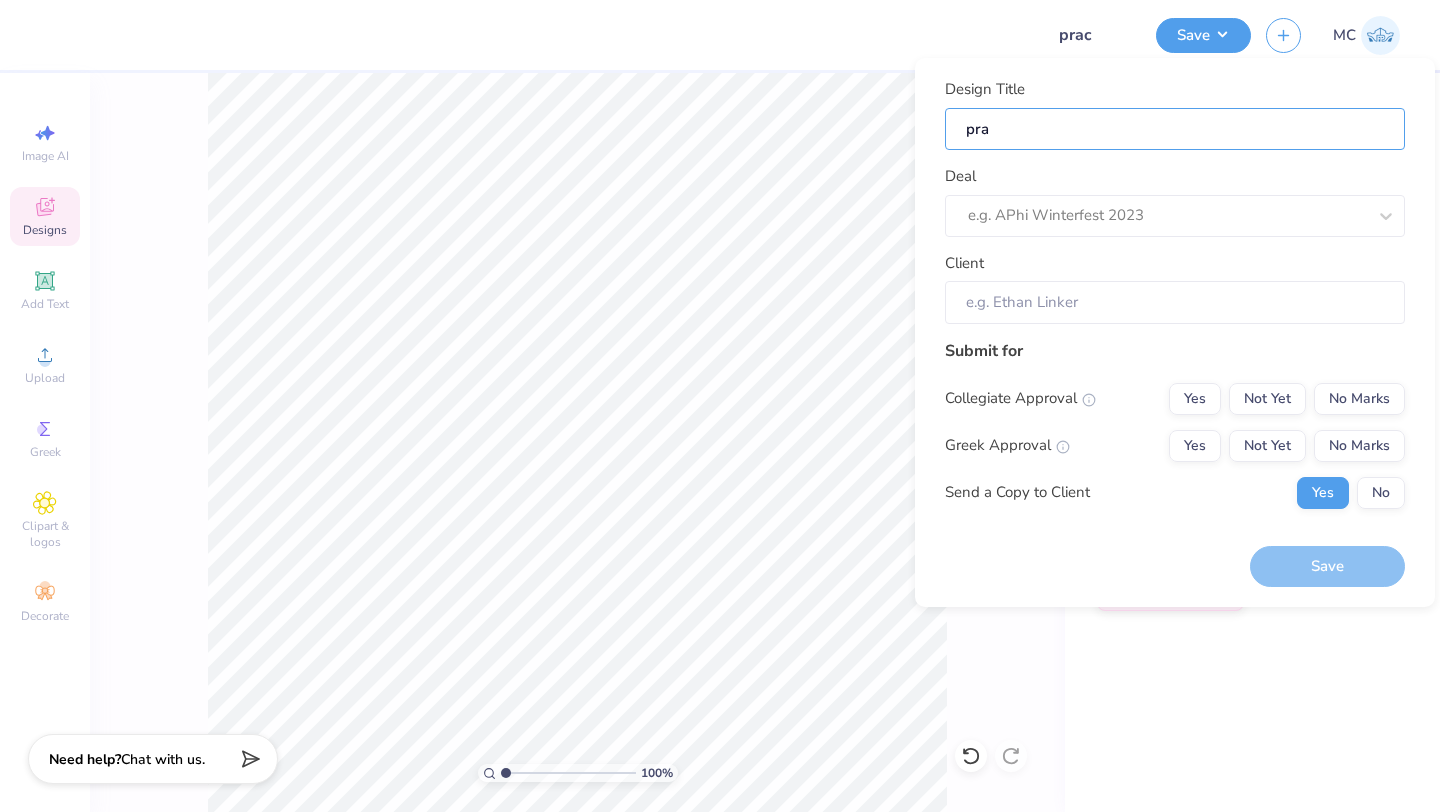 type on "prac" 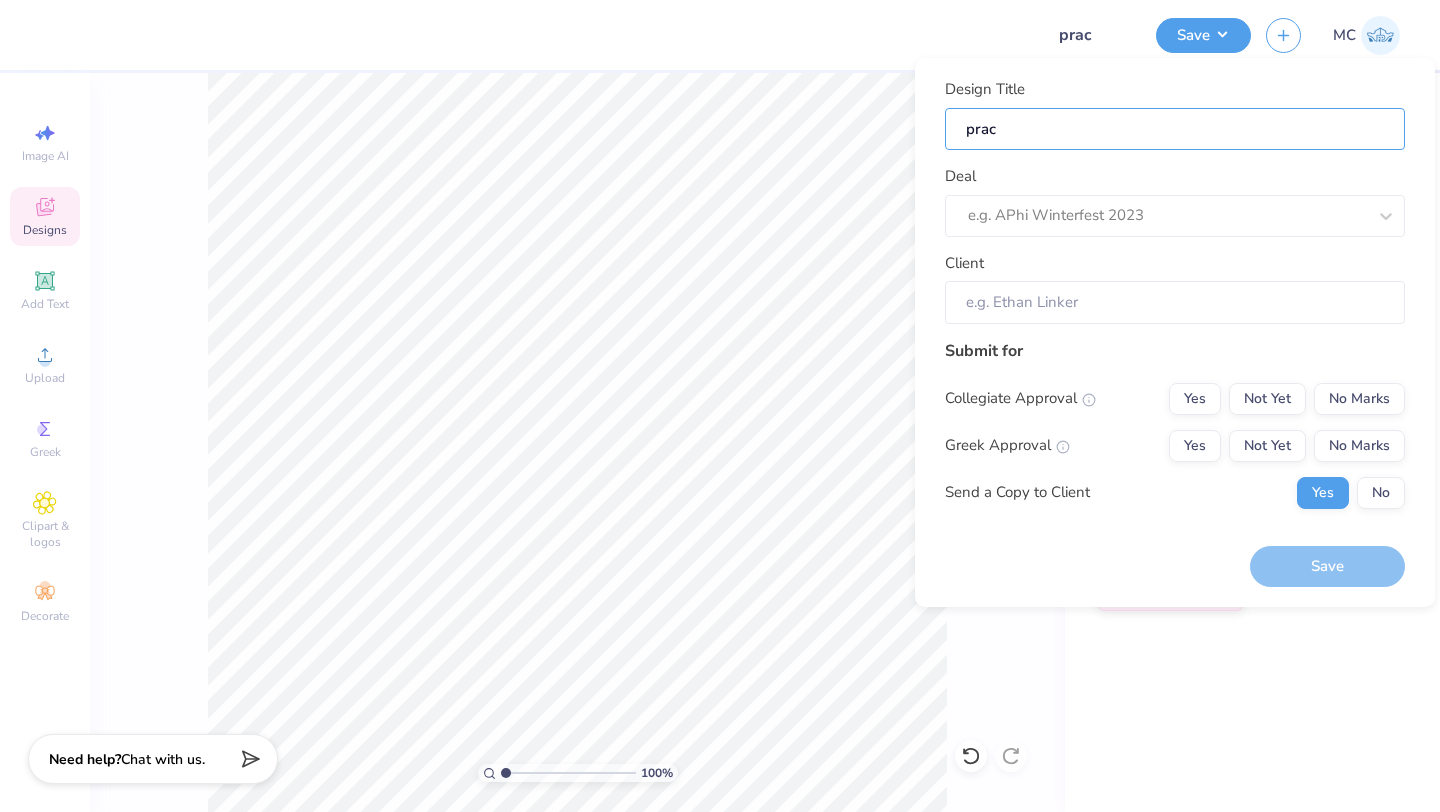 type on "pract" 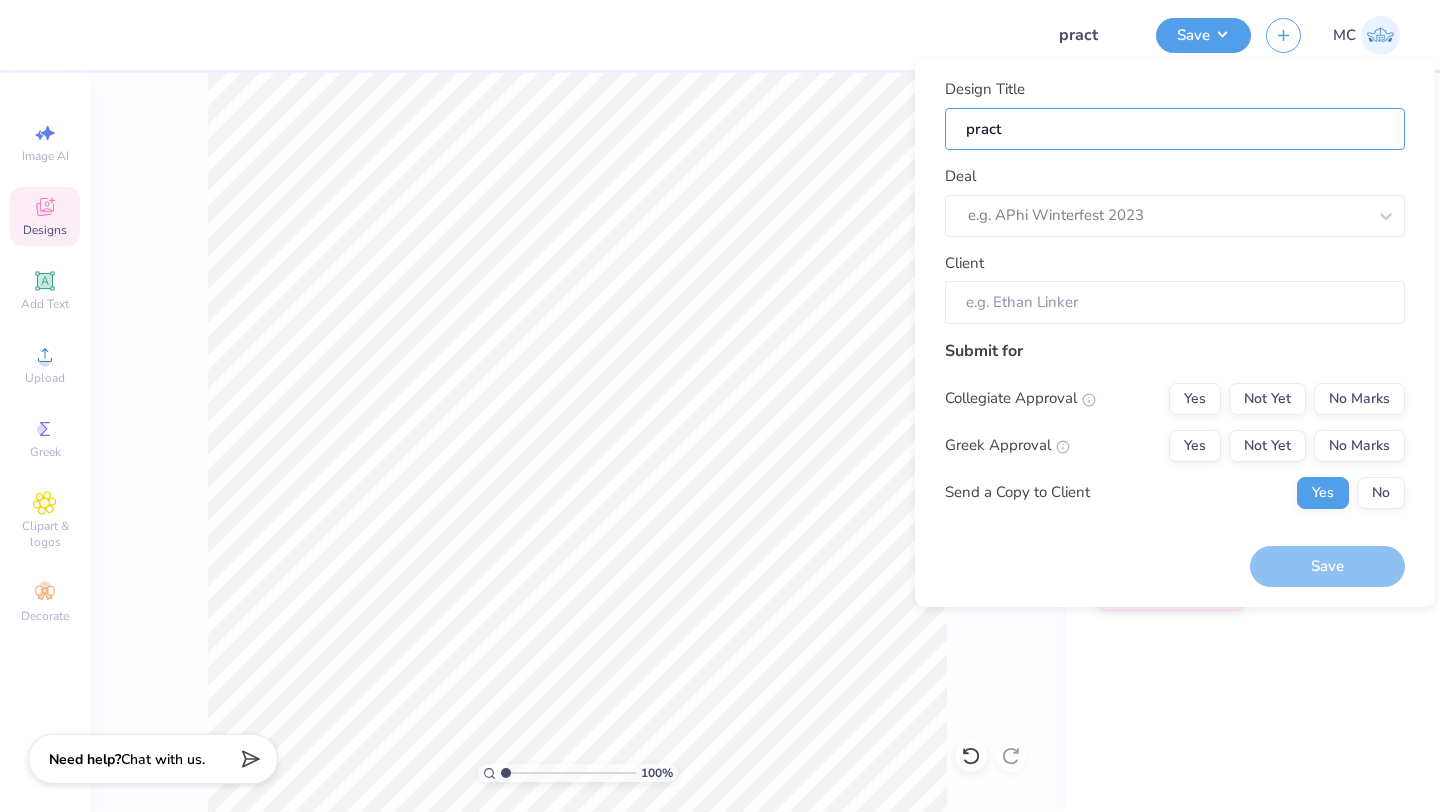 type on "practi" 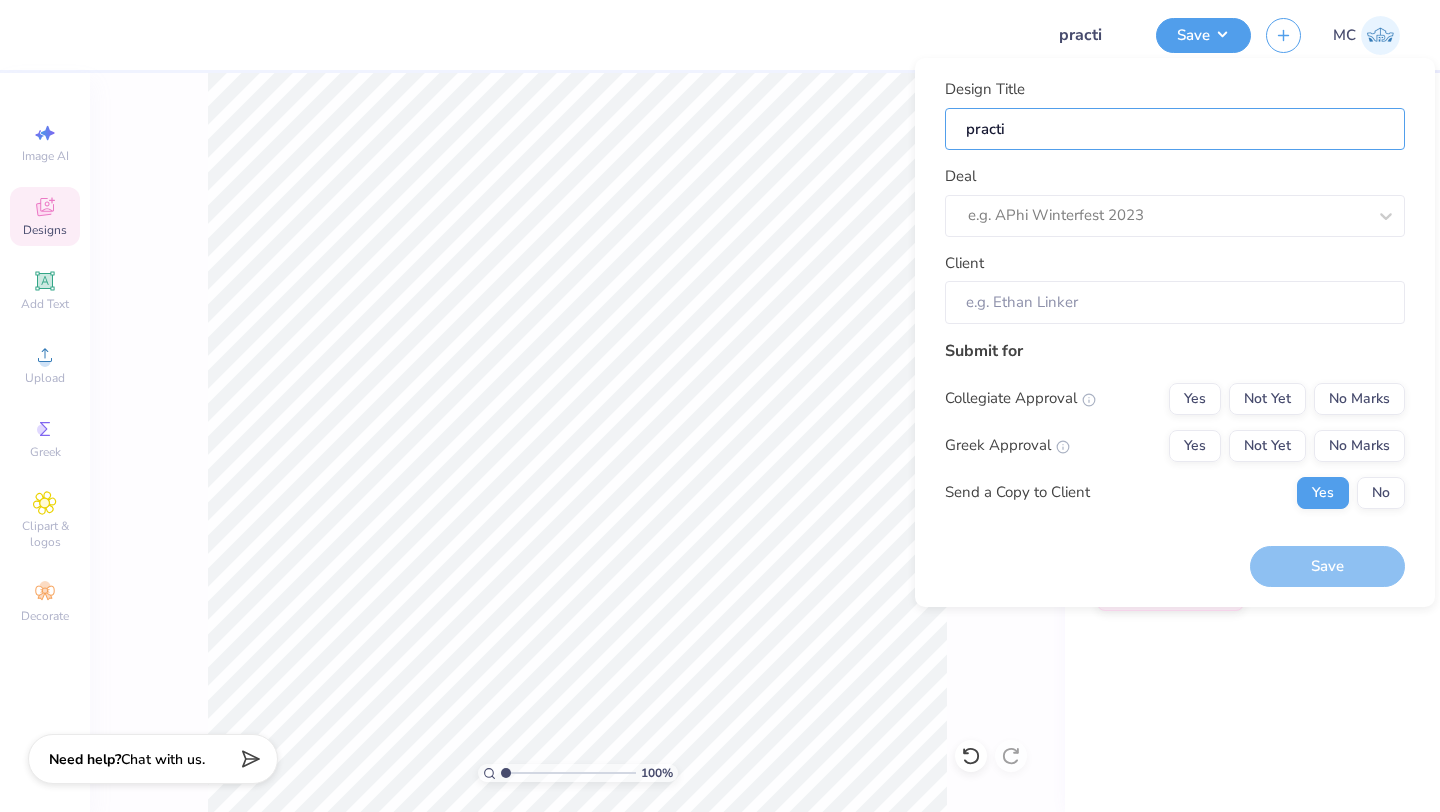 type on "practic" 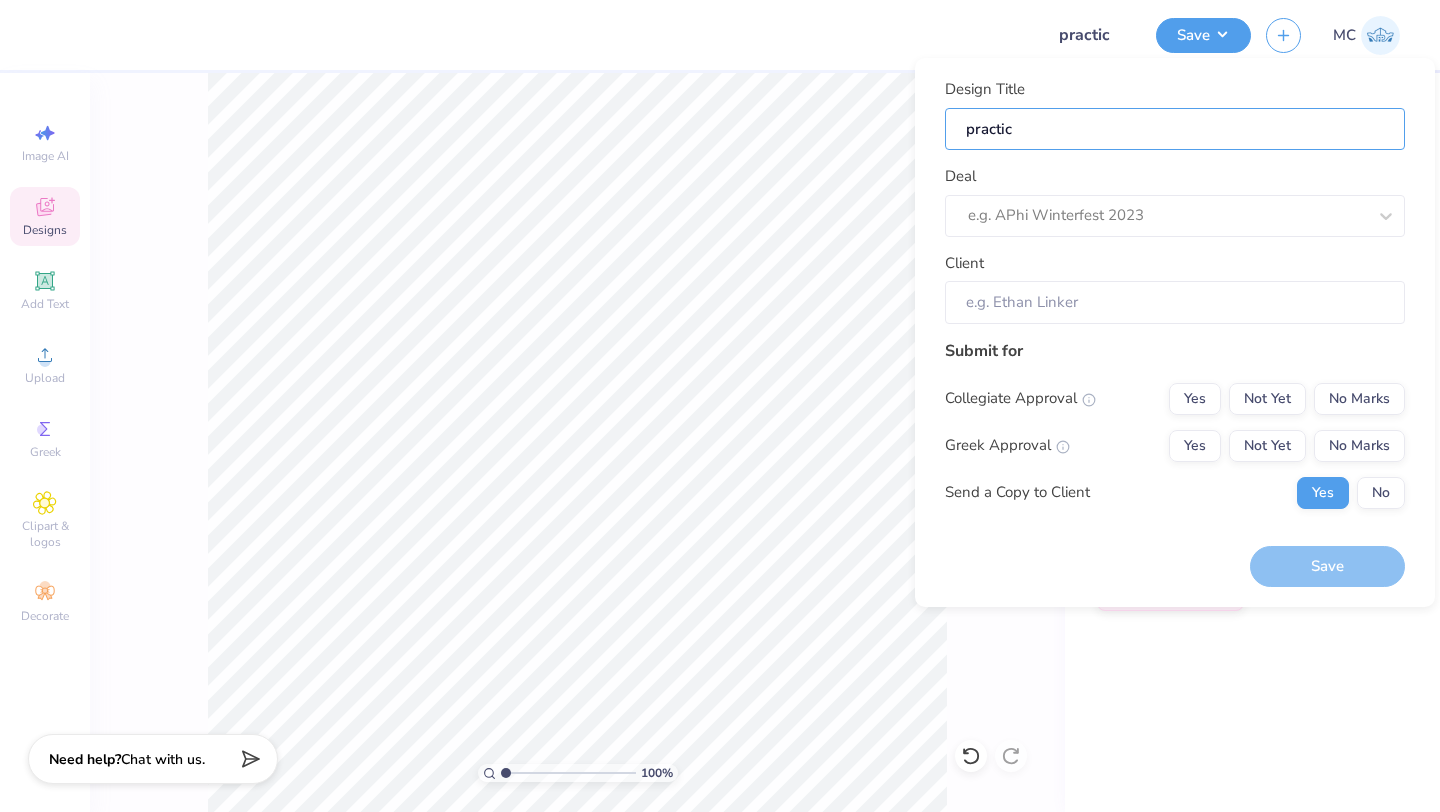 type on "practice" 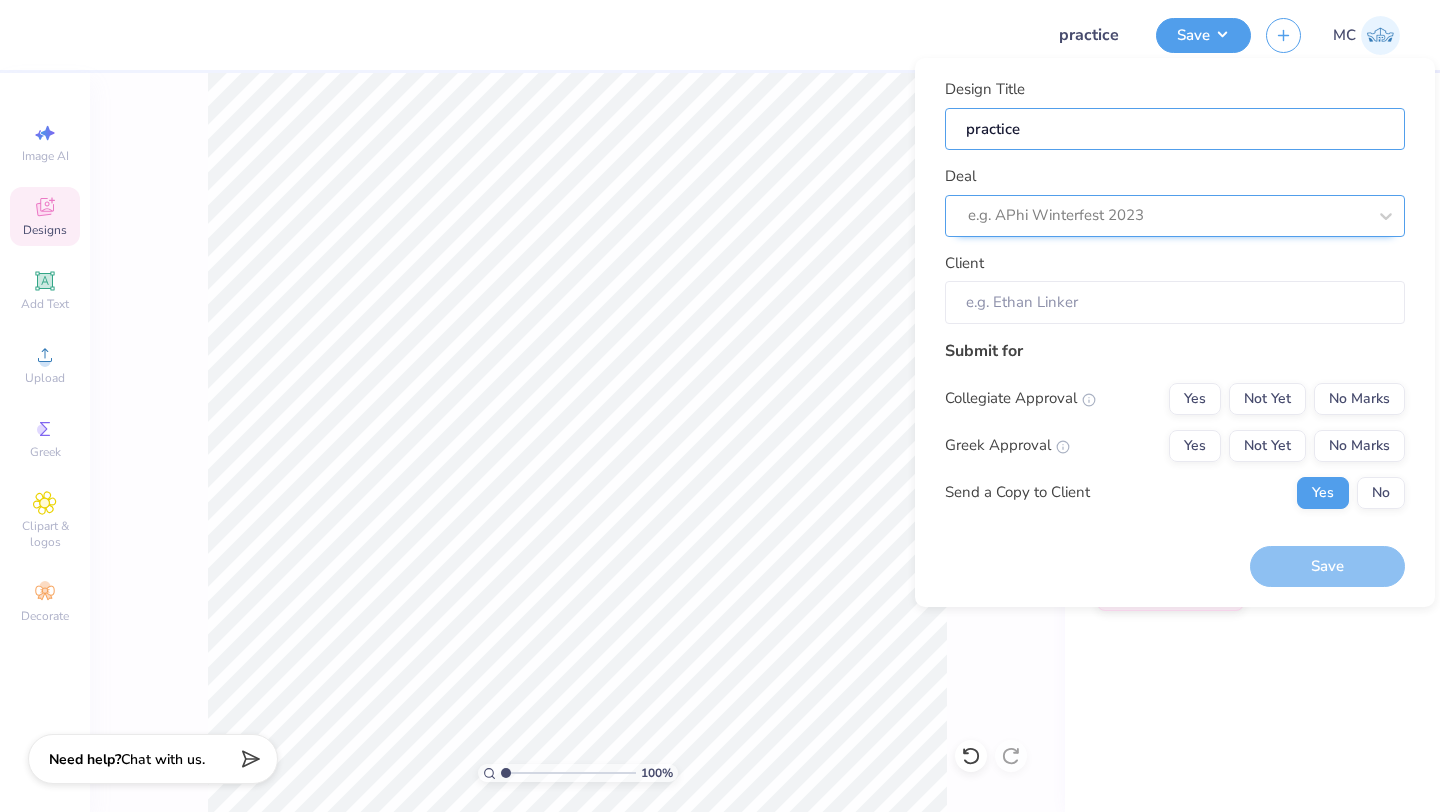 type on "practice" 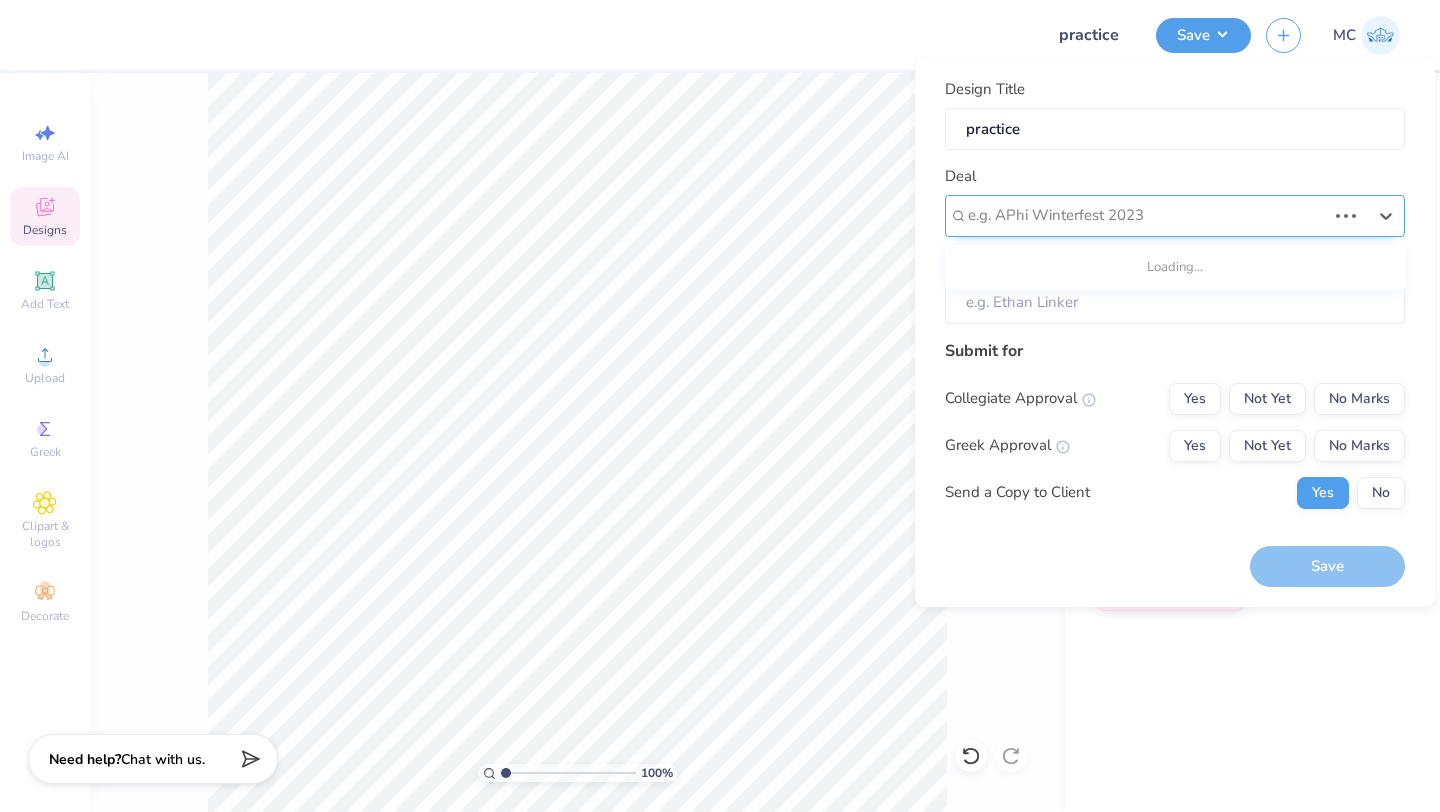 click at bounding box center (1147, 215) 